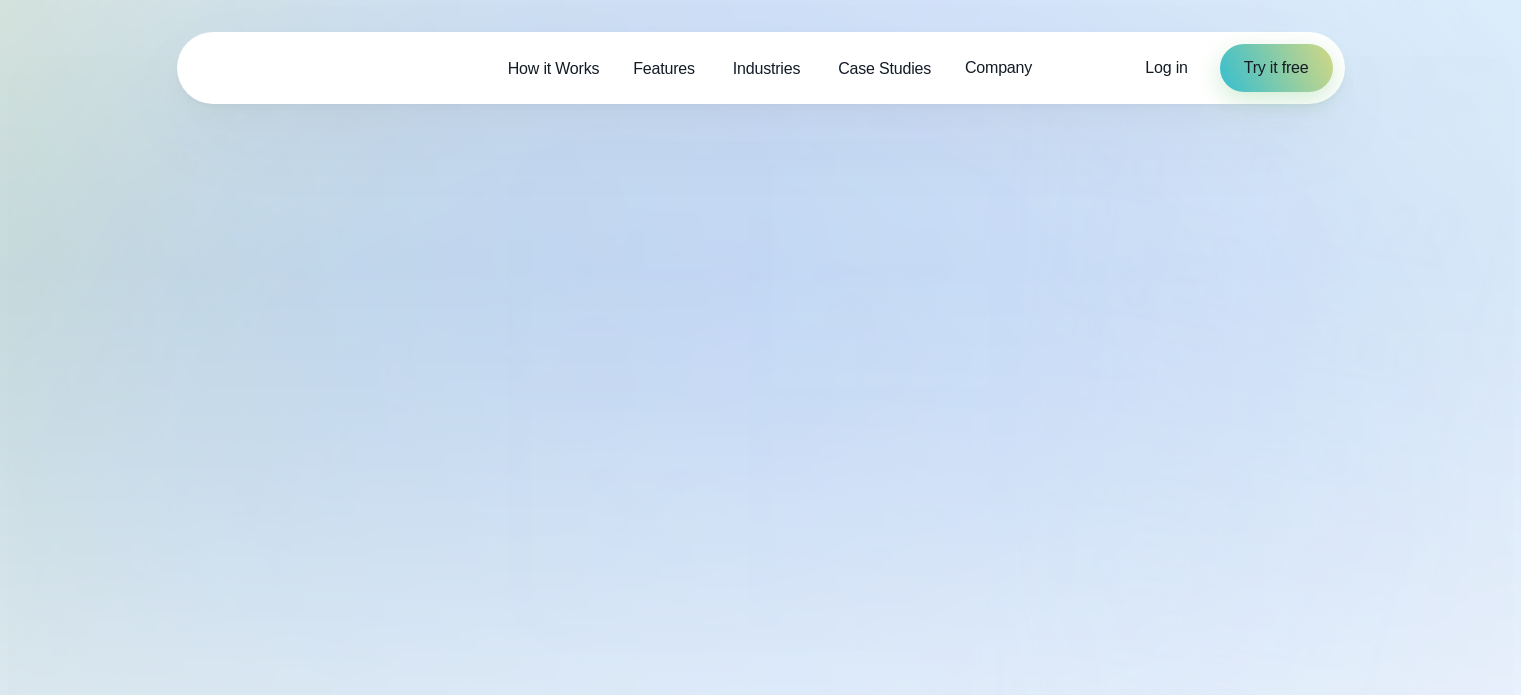 select on "***" 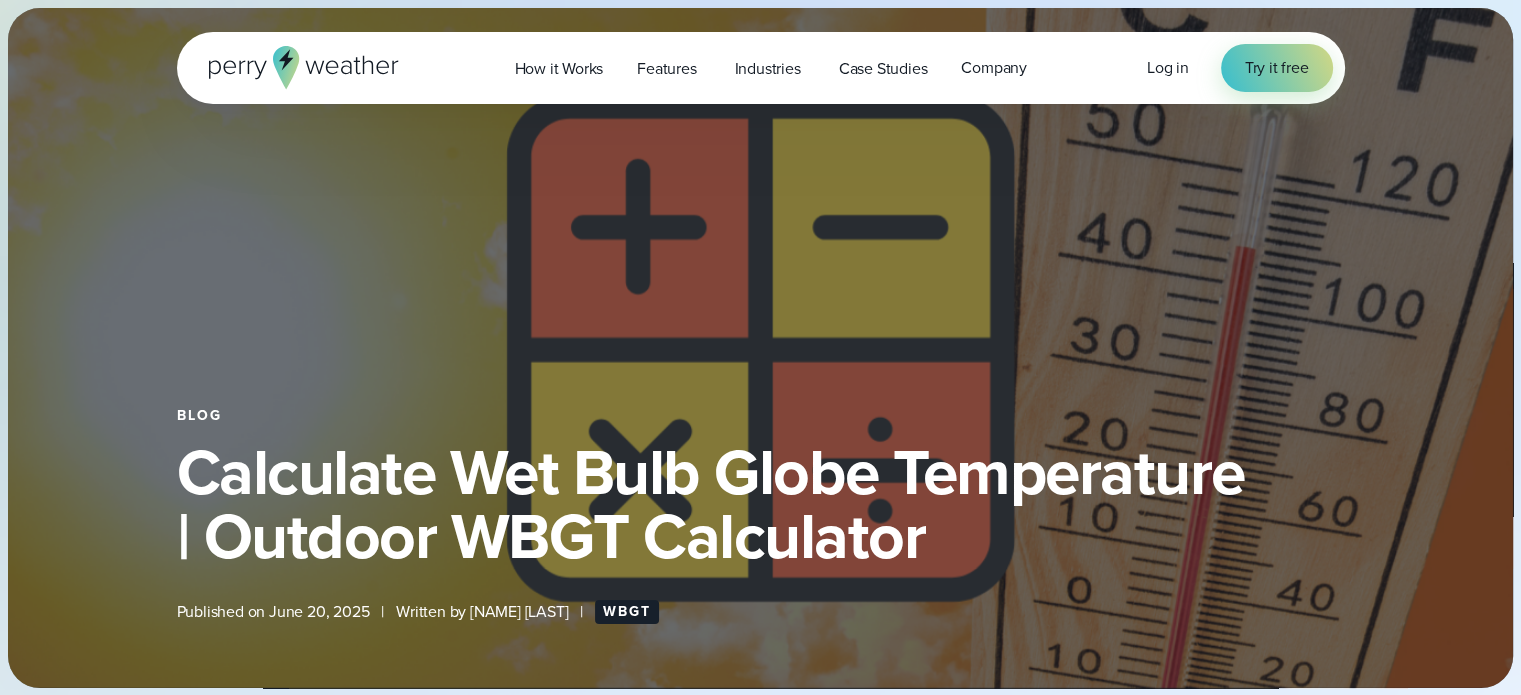 type on "*******" 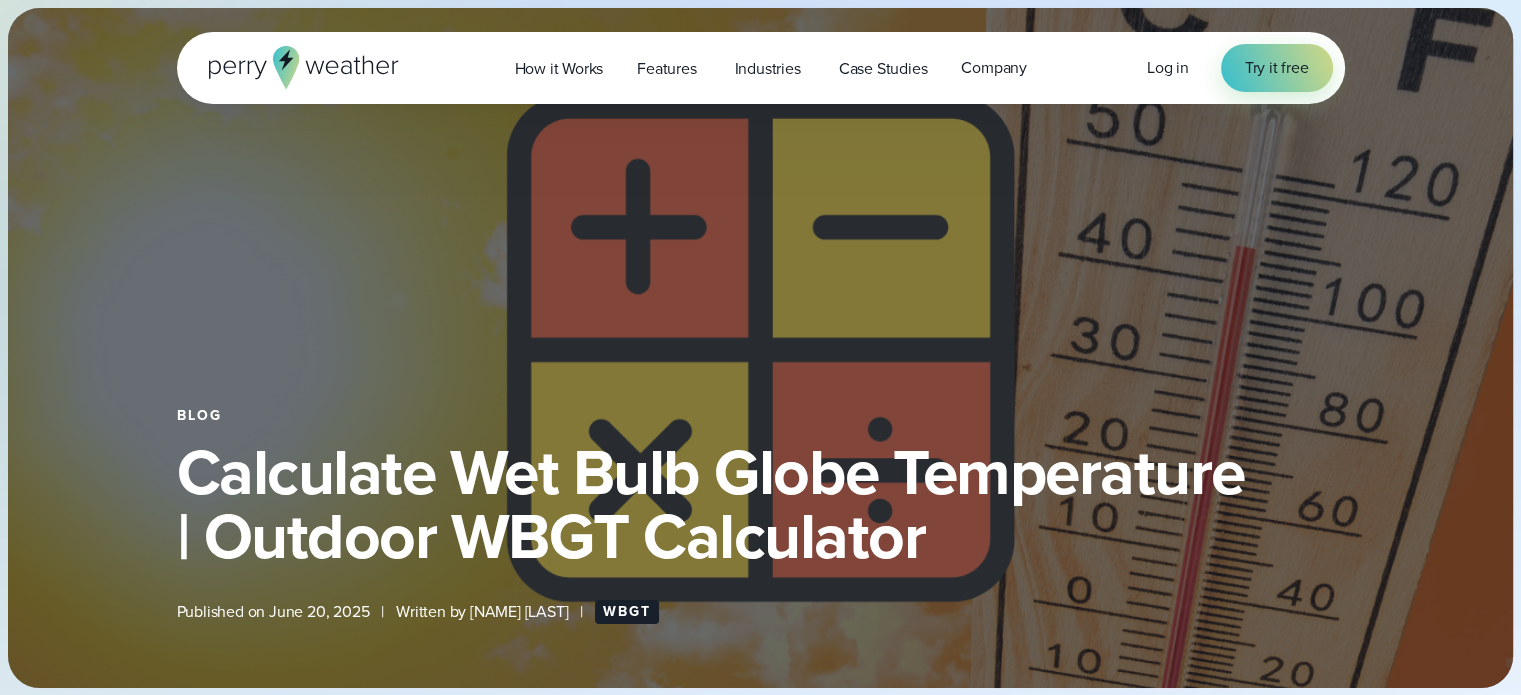 scroll, scrollTop: 0, scrollLeft: 0, axis: both 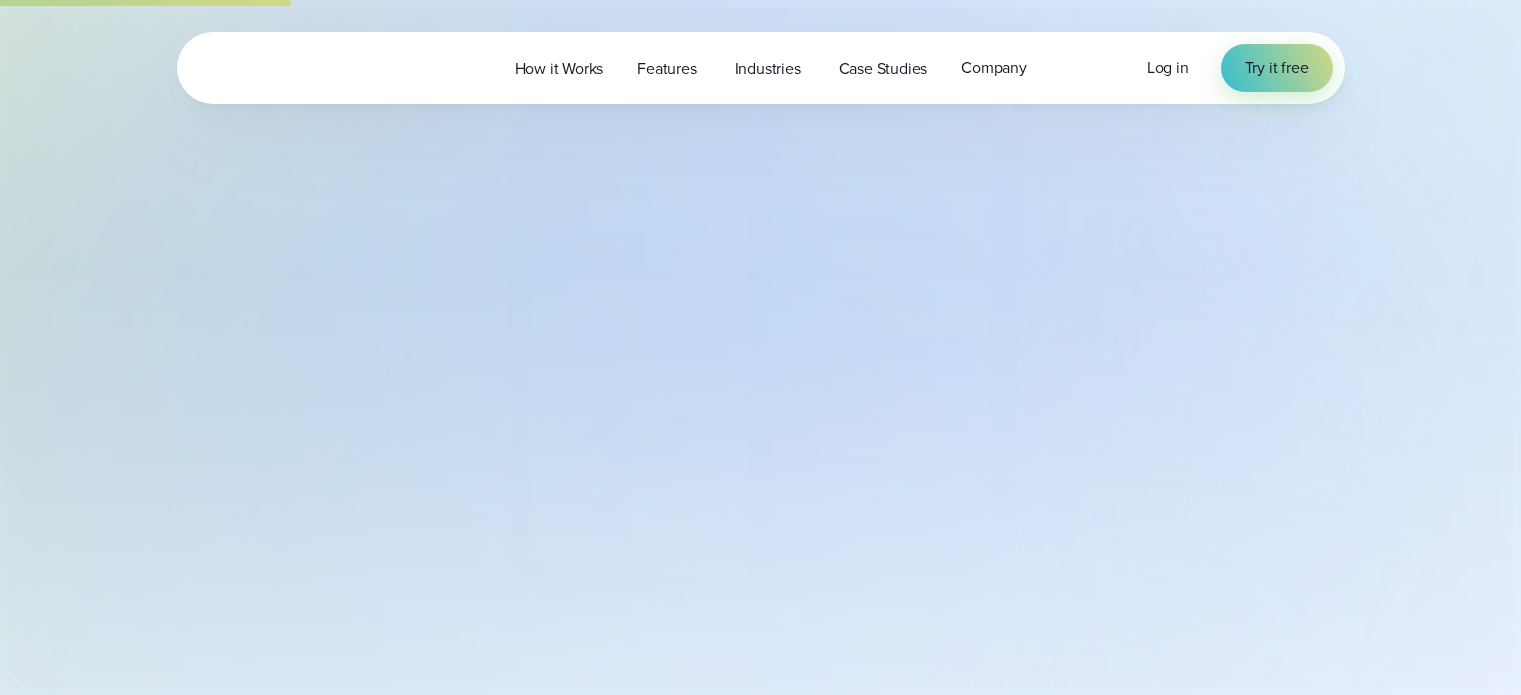 select on "***" 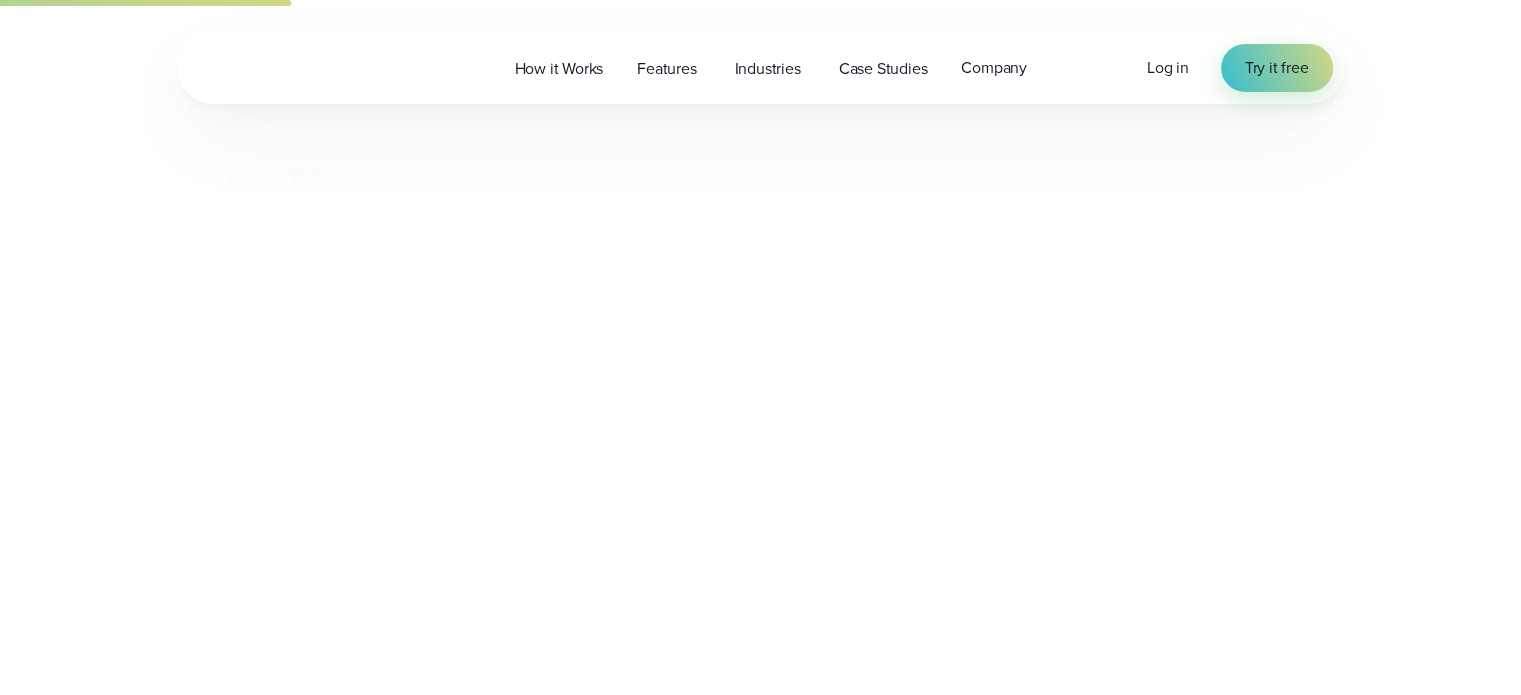 type on "*******" 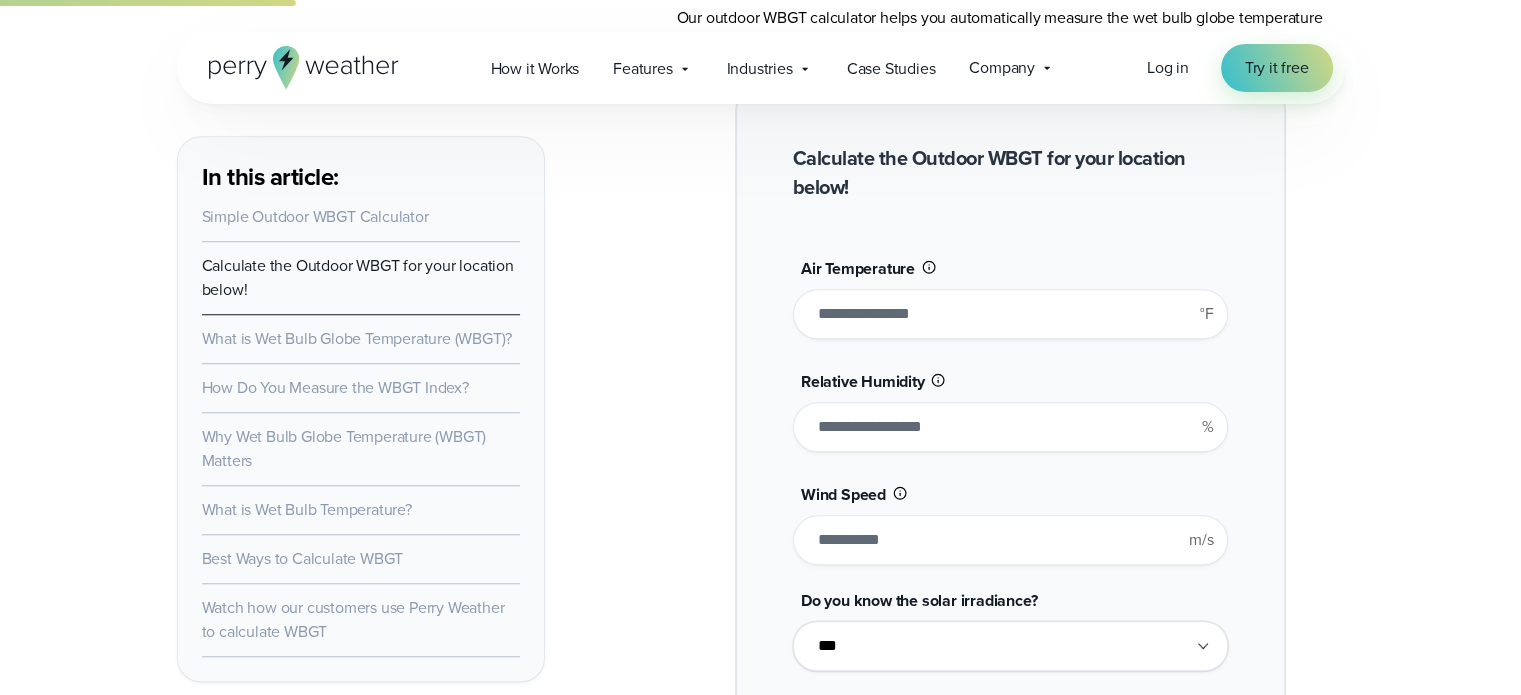 scroll, scrollTop: 0, scrollLeft: 0, axis: both 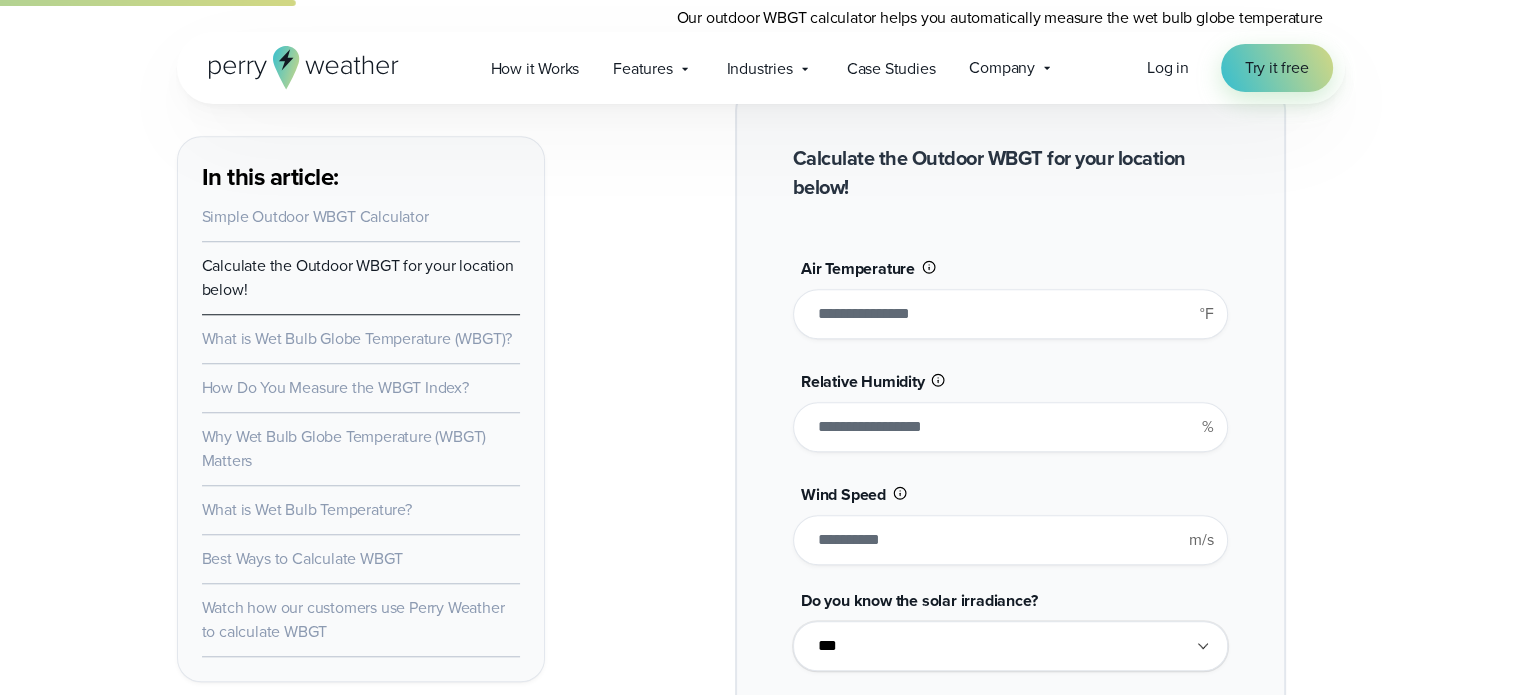 click on "In this article:
Simple Outdoor WBGT Calculator Calculate the Outdoor WBGT for your location below! What is Wet Bulb Globe Temperature (WBGT)? How Do You Measure the WBGT Index? Why Wet Bulb Globe Temperature (WBGT) Matters What is Wet Bulb Temperature? Best Ways to Calculate WBGT Watch how our customers use Perry Weather to calculate WBGT
<br />
Wet Bulb Globe Temperature , or WBGT, is your body’s true heat stress scorecard.
Unlike the  heat index
**" at bounding box center (761, 4436) 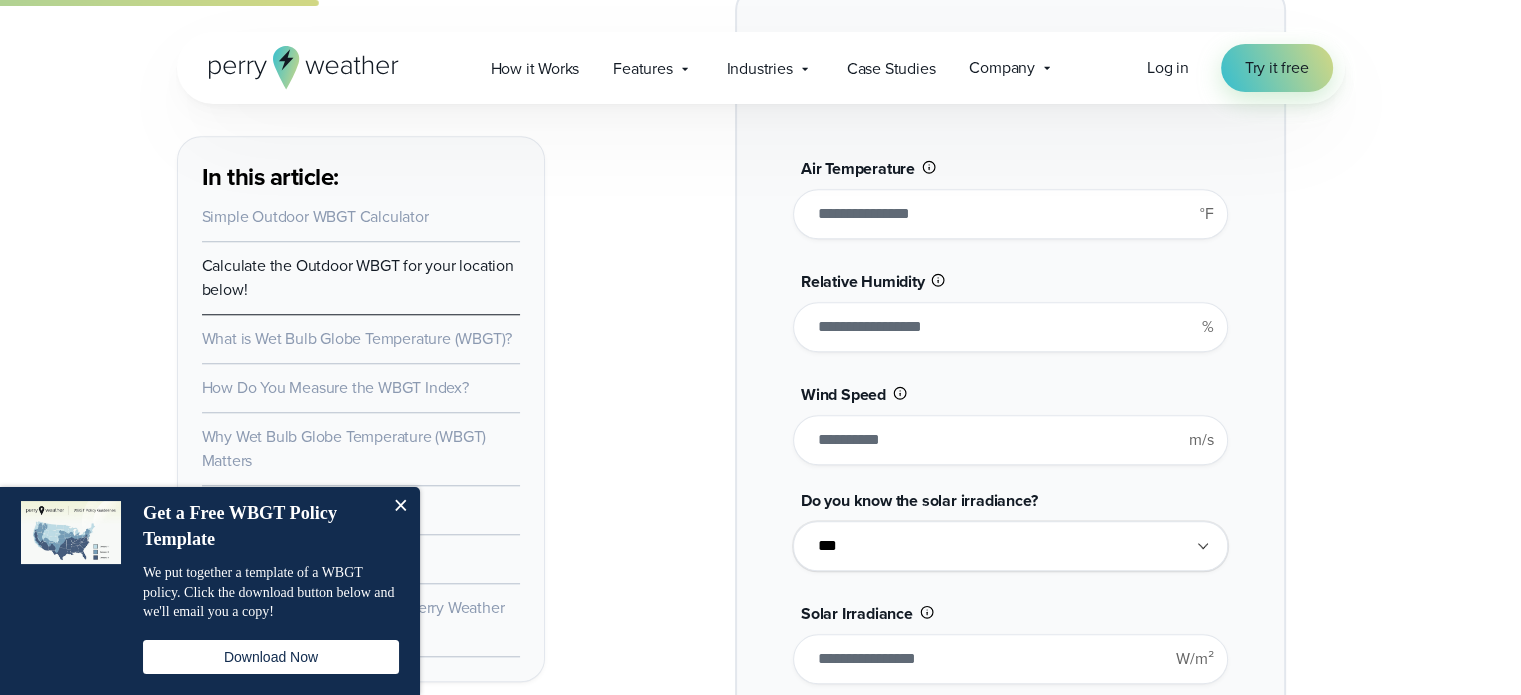 scroll, scrollTop: 1500, scrollLeft: 0, axis: vertical 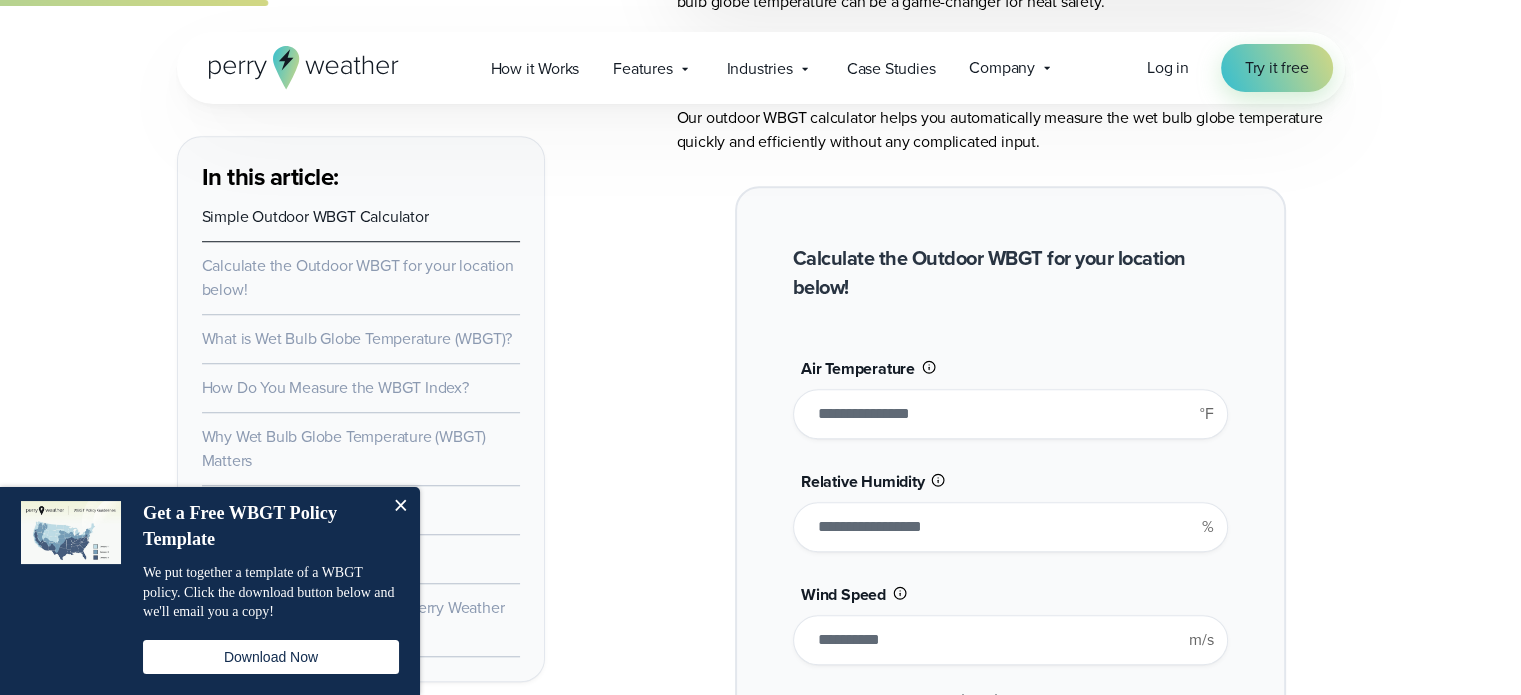 drag, startPoint x: 821, startPoint y: 407, endPoint x: 794, endPoint y: 404, distance: 27.166155 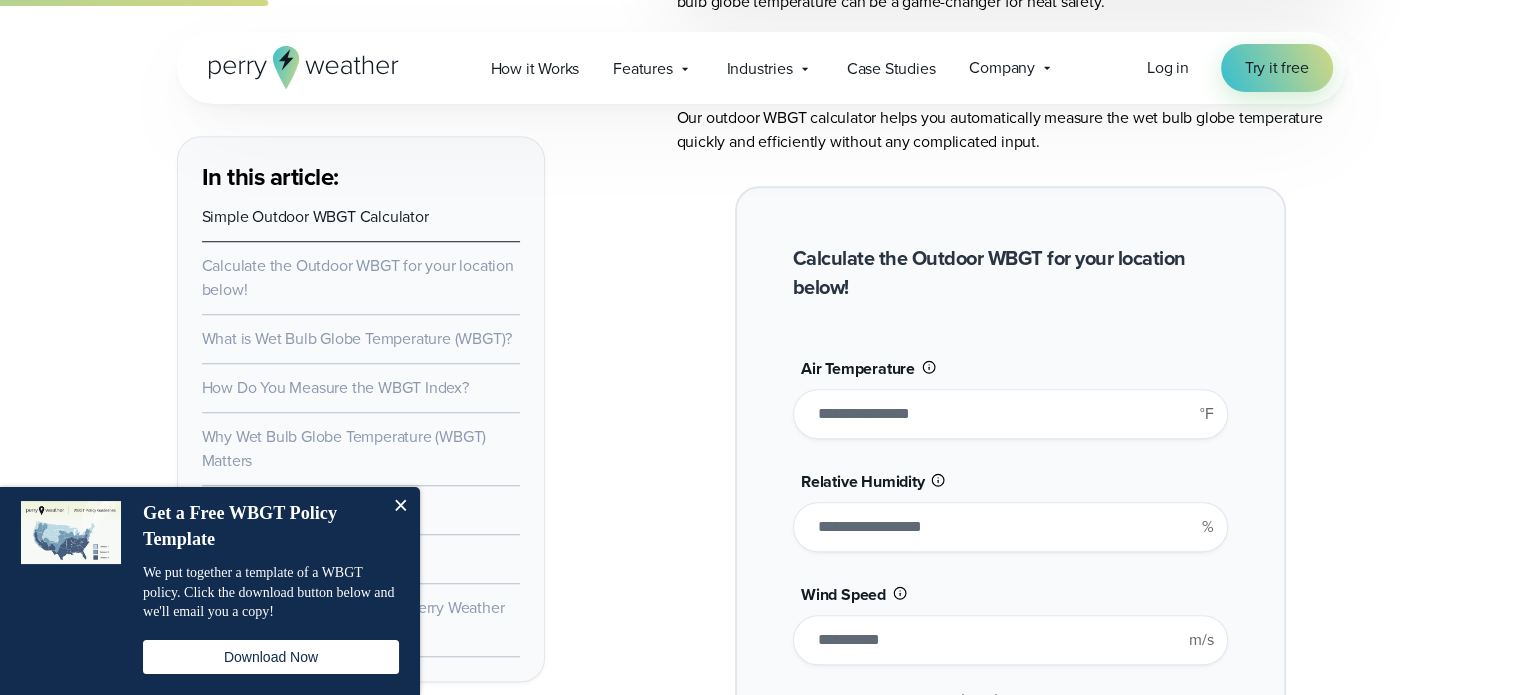 type on "**" 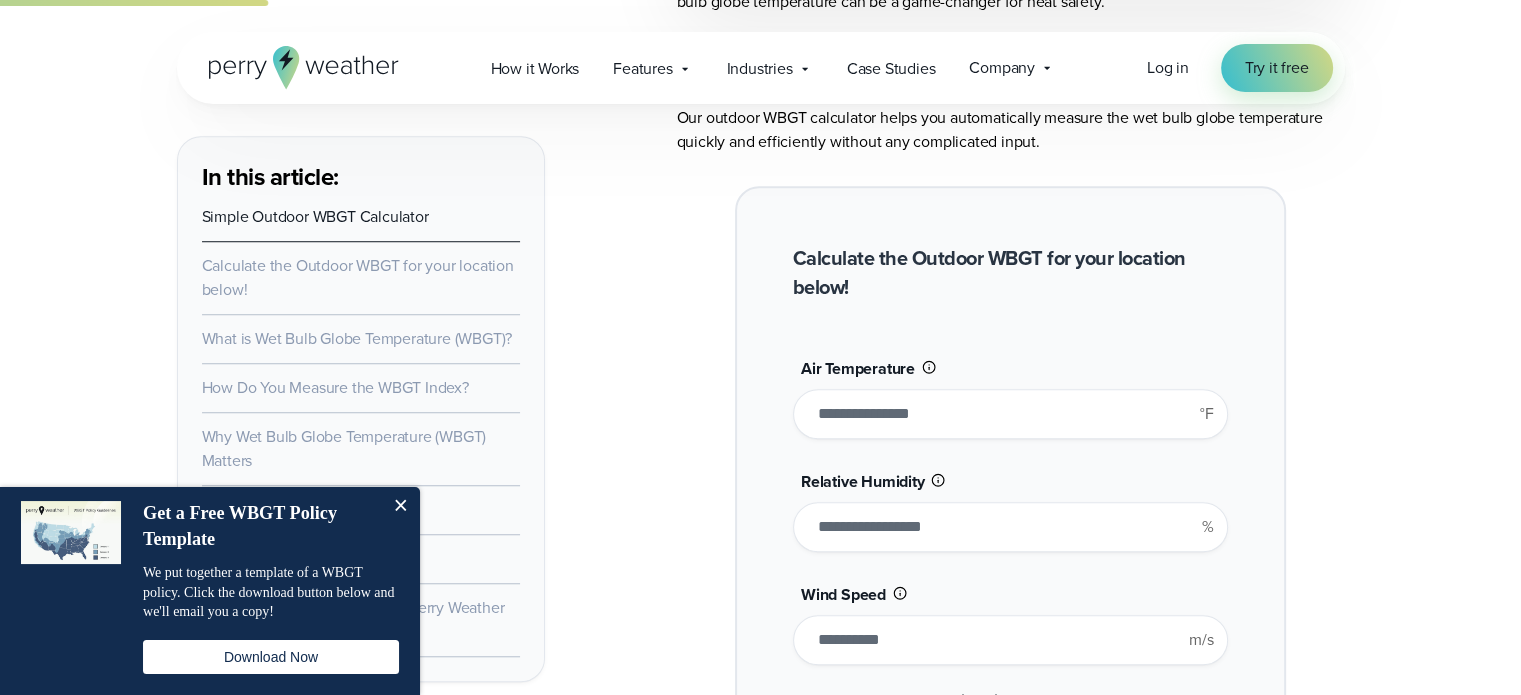 type on "*******" 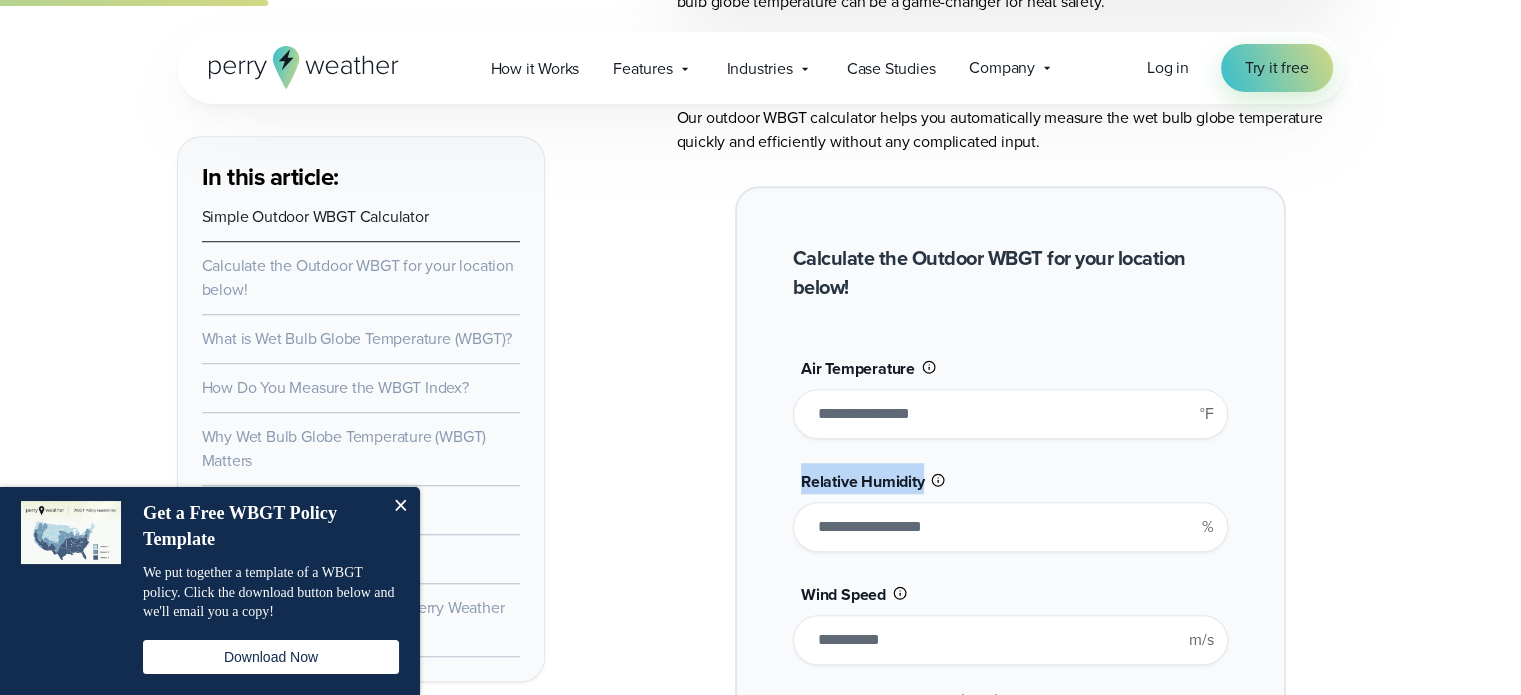 drag, startPoint x: 924, startPoint y: 479, endPoint x: 800, endPoint y: 483, distance: 124.0645 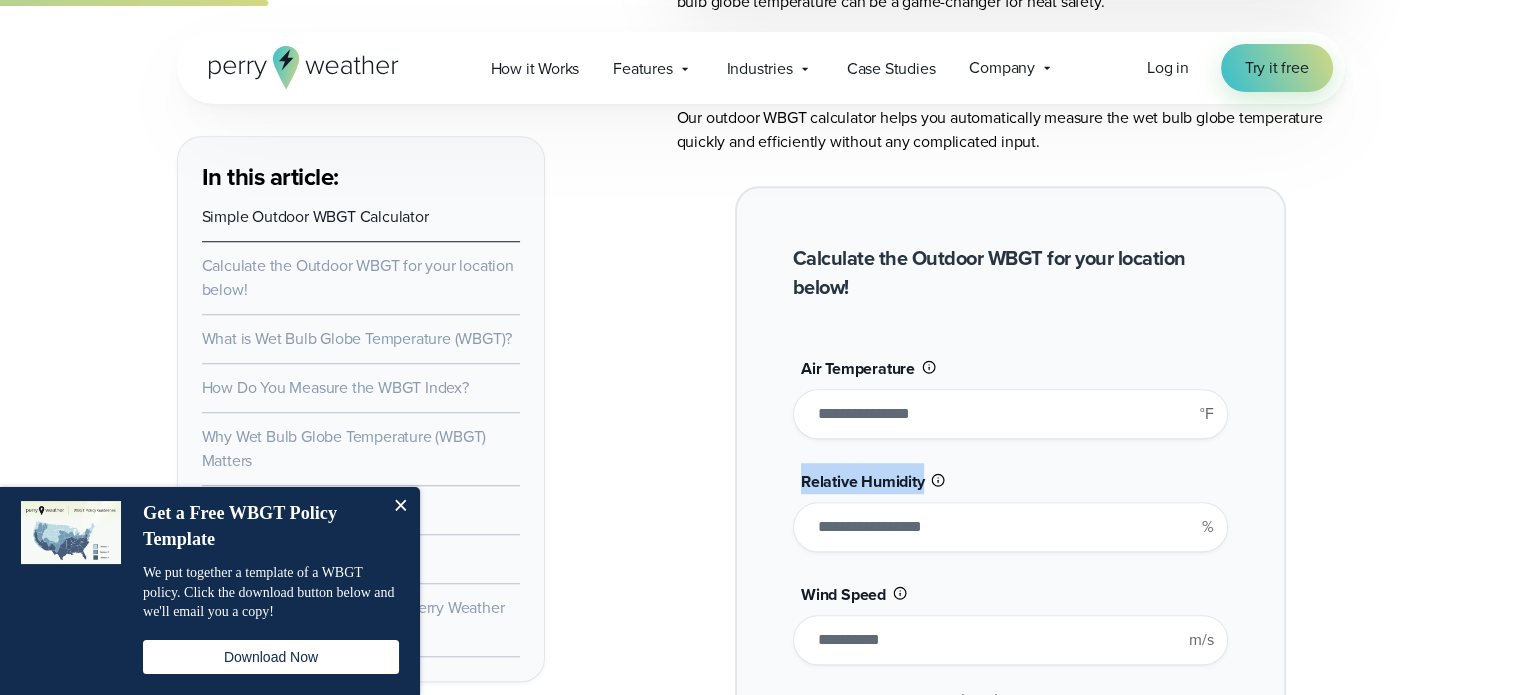 click on "Relative Humidity" at bounding box center [863, 481] 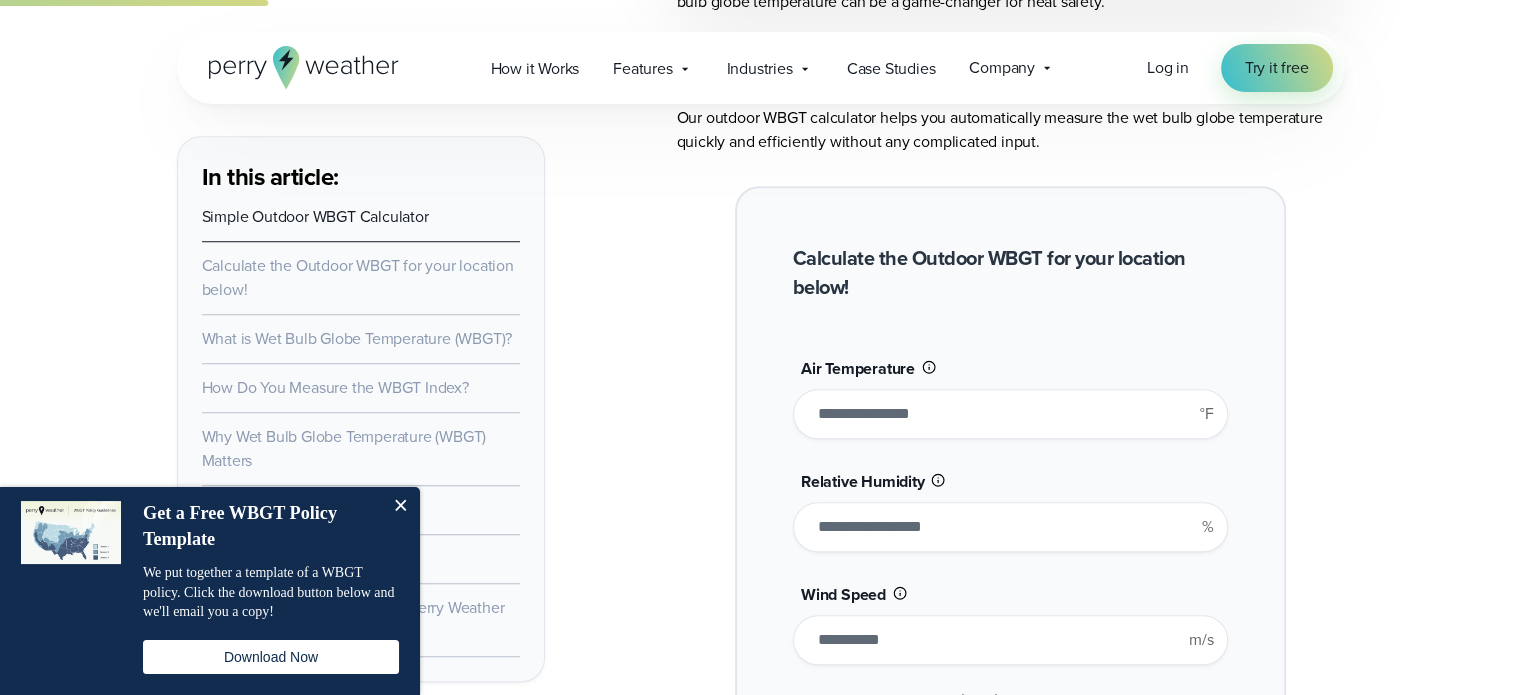 click on "**********" at bounding box center [1011, 725] 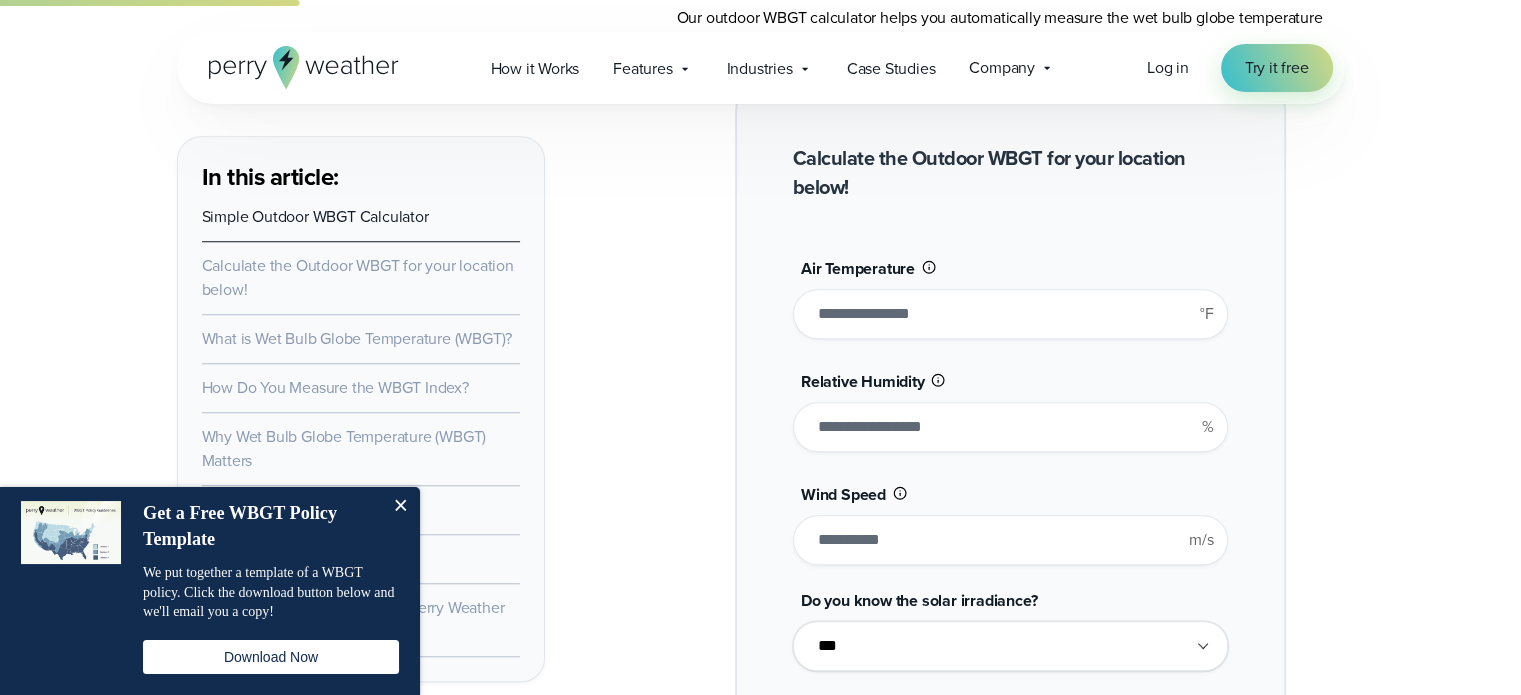 scroll, scrollTop: 1700, scrollLeft: 0, axis: vertical 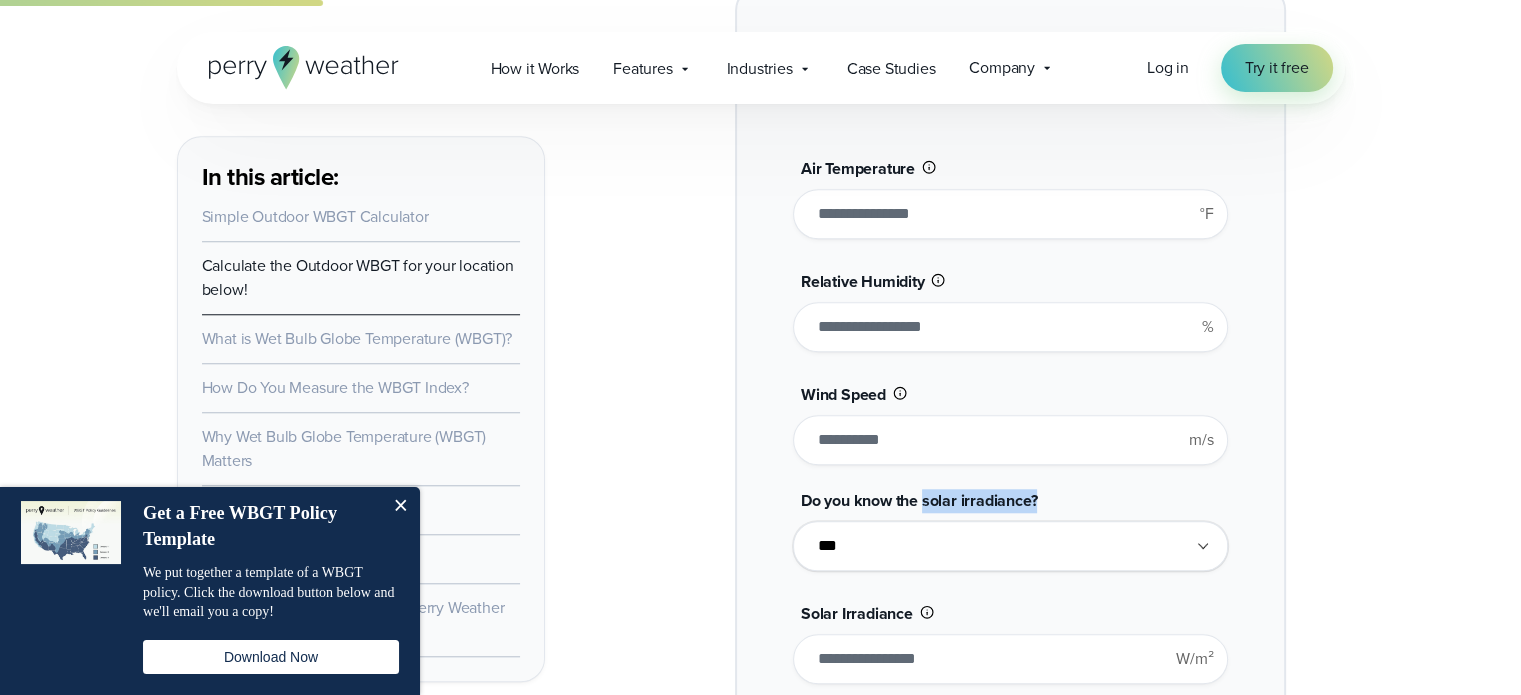 drag, startPoint x: 1044, startPoint y: 501, endPoint x: 924, endPoint y: 500, distance: 120.004166 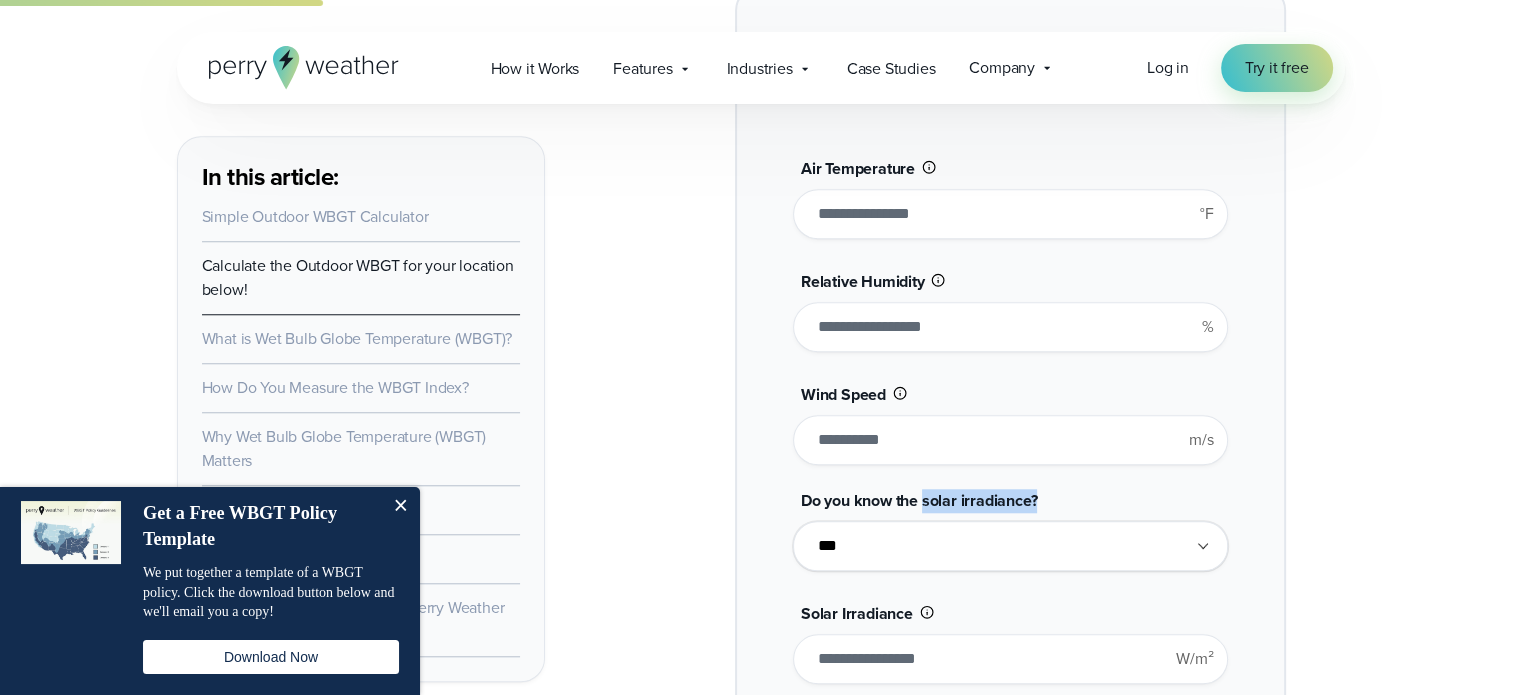 click on "**********" at bounding box center [1010, 530] 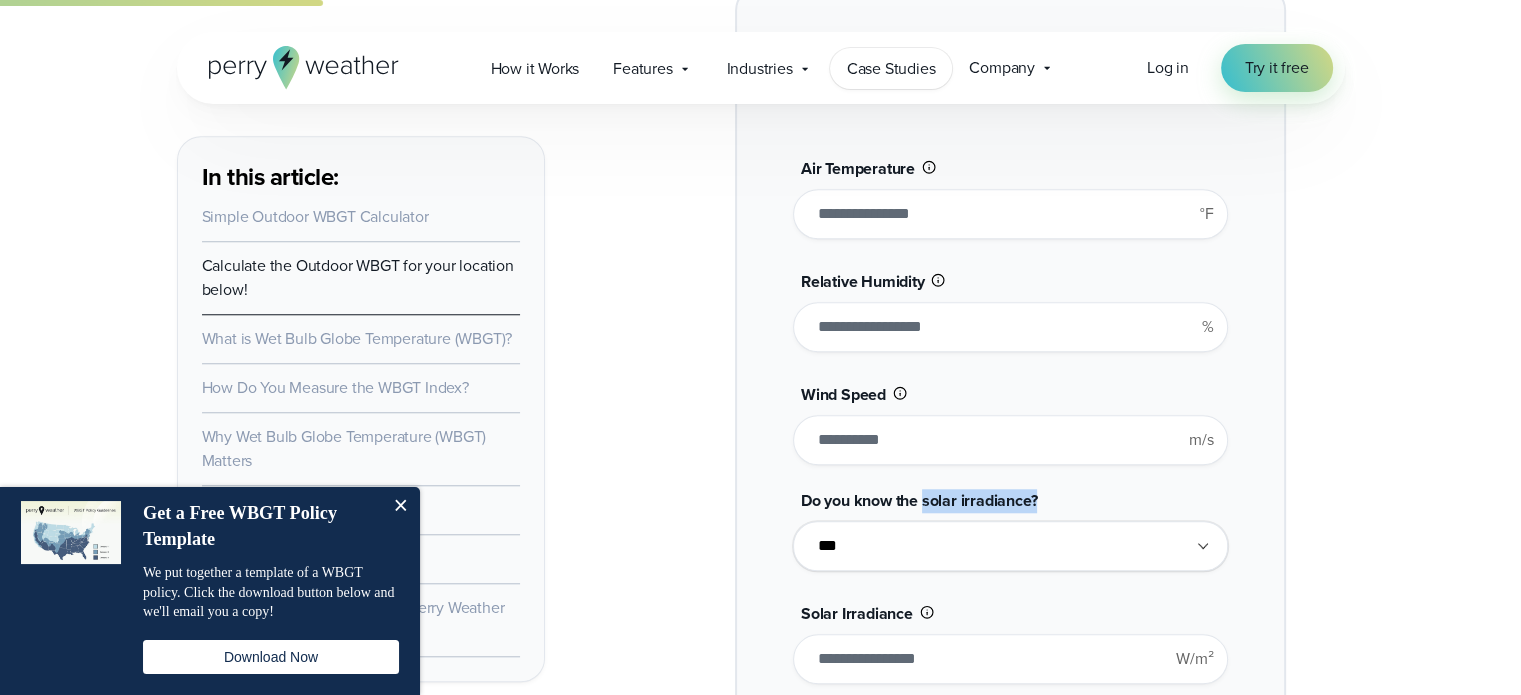 copy on "solar irradiance?" 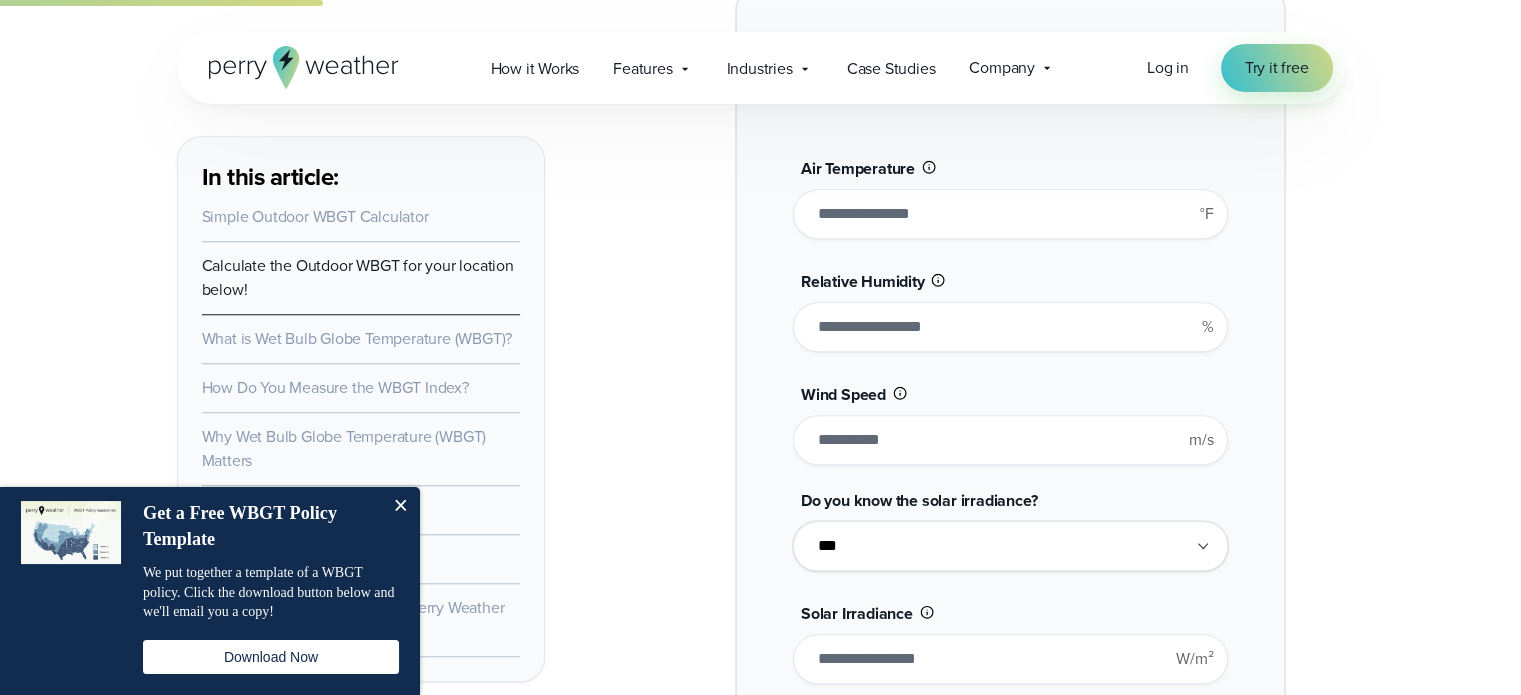 click on "**********" at bounding box center (1011, 525) 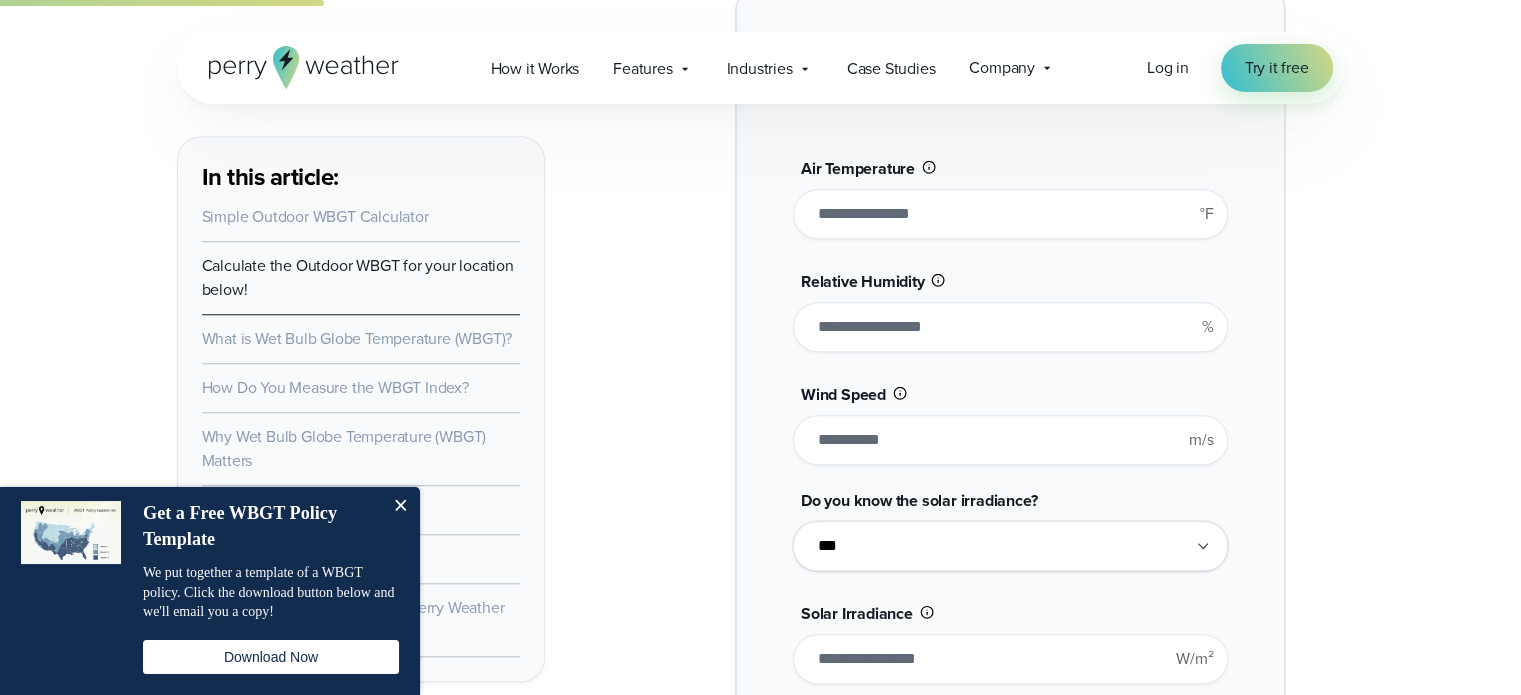 scroll, scrollTop: 1800, scrollLeft: 0, axis: vertical 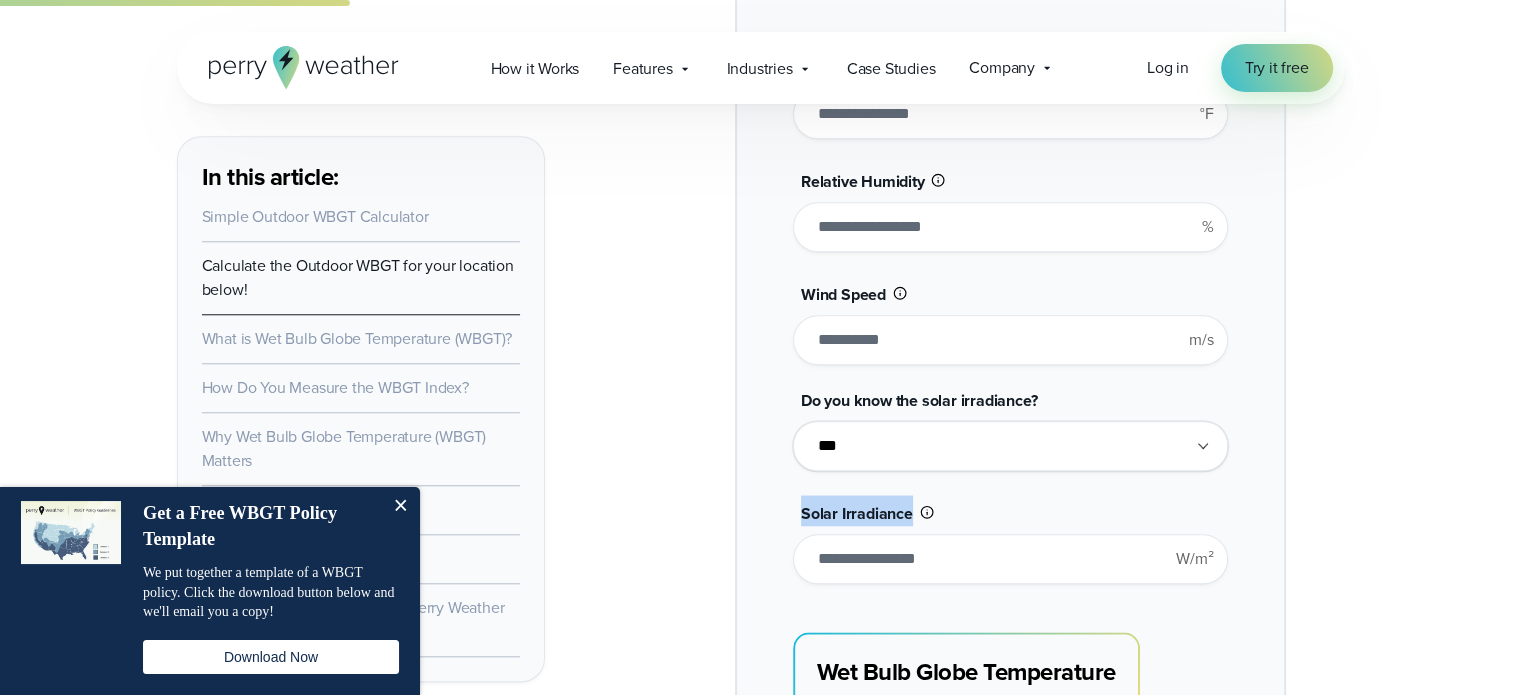 drag, startPoint x: 911, startPoint y: 507, endPoint x: 798, endPoint y: 516, distance: 113.35784 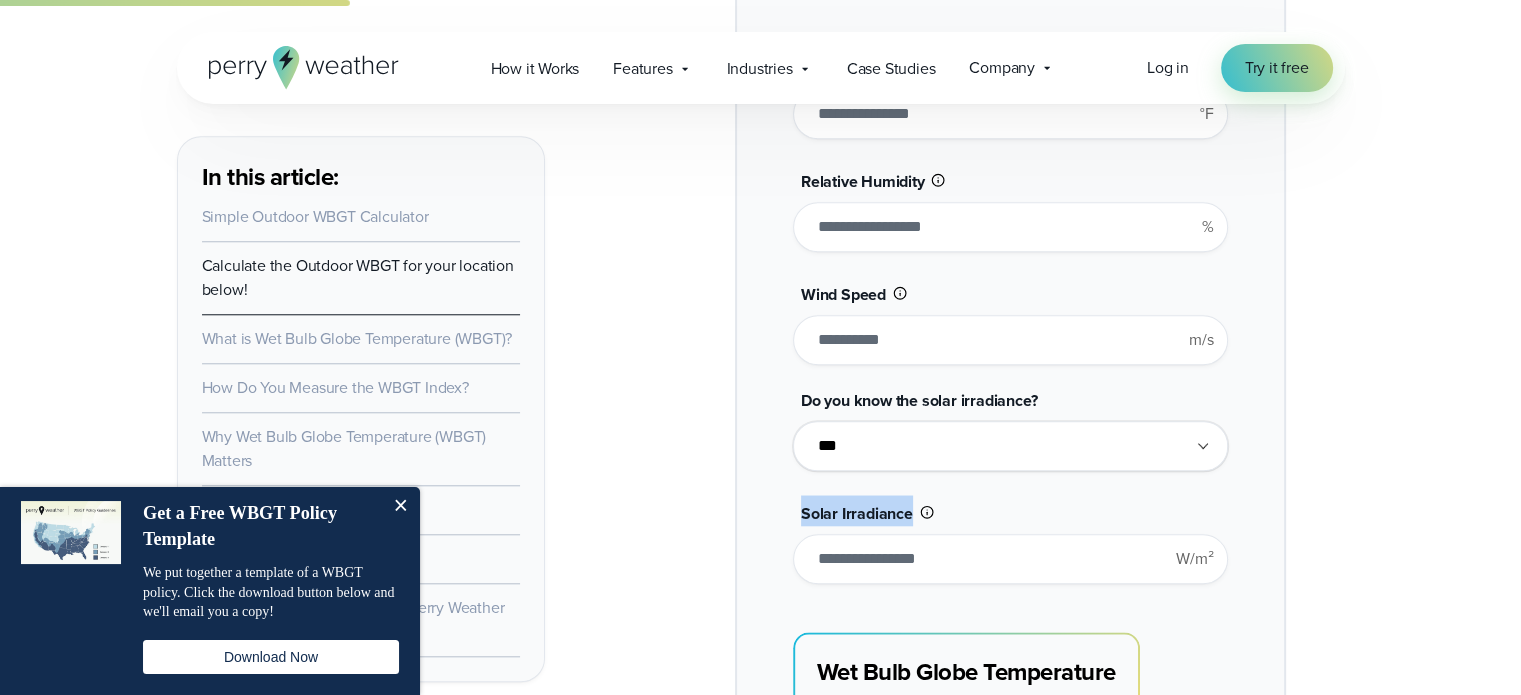 click on "**********" at bounding box center [1010, 446] 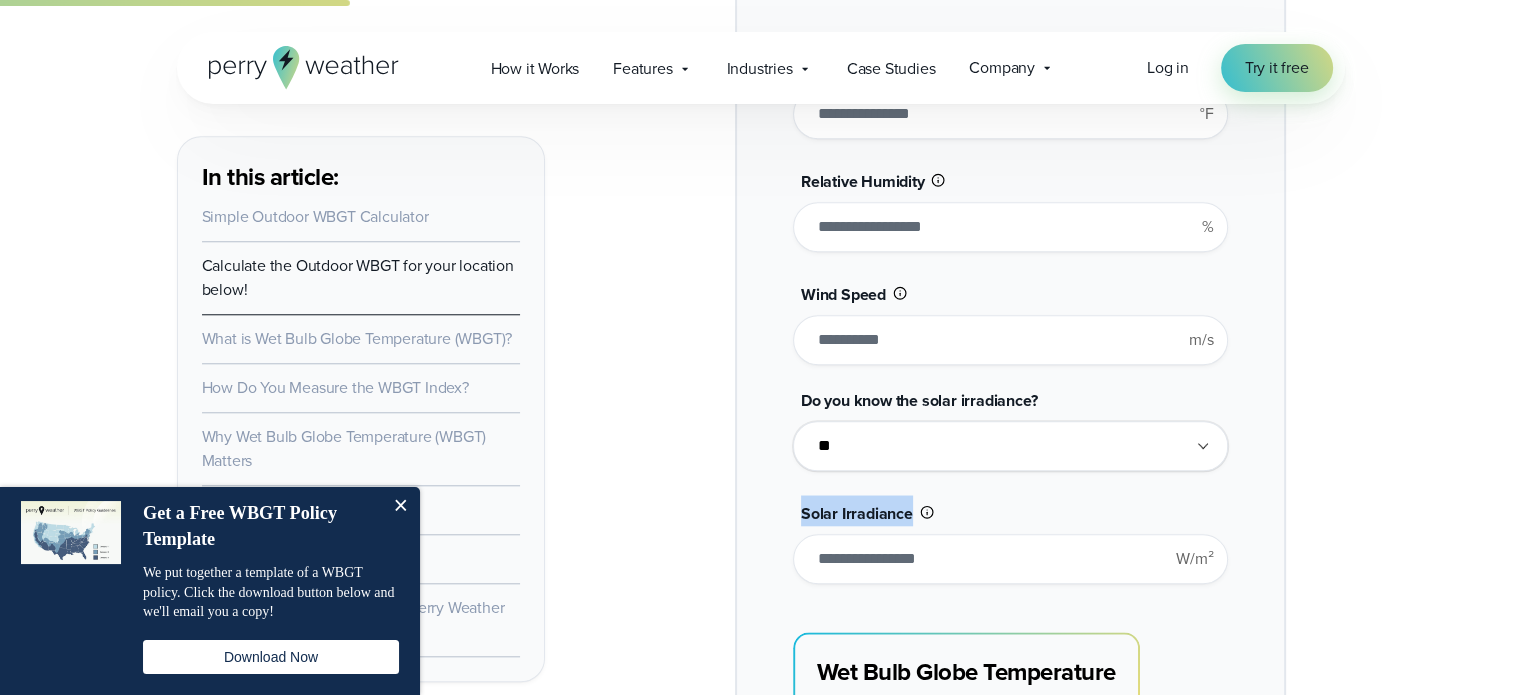 click on "**********" at bounding box center [1010, 446] 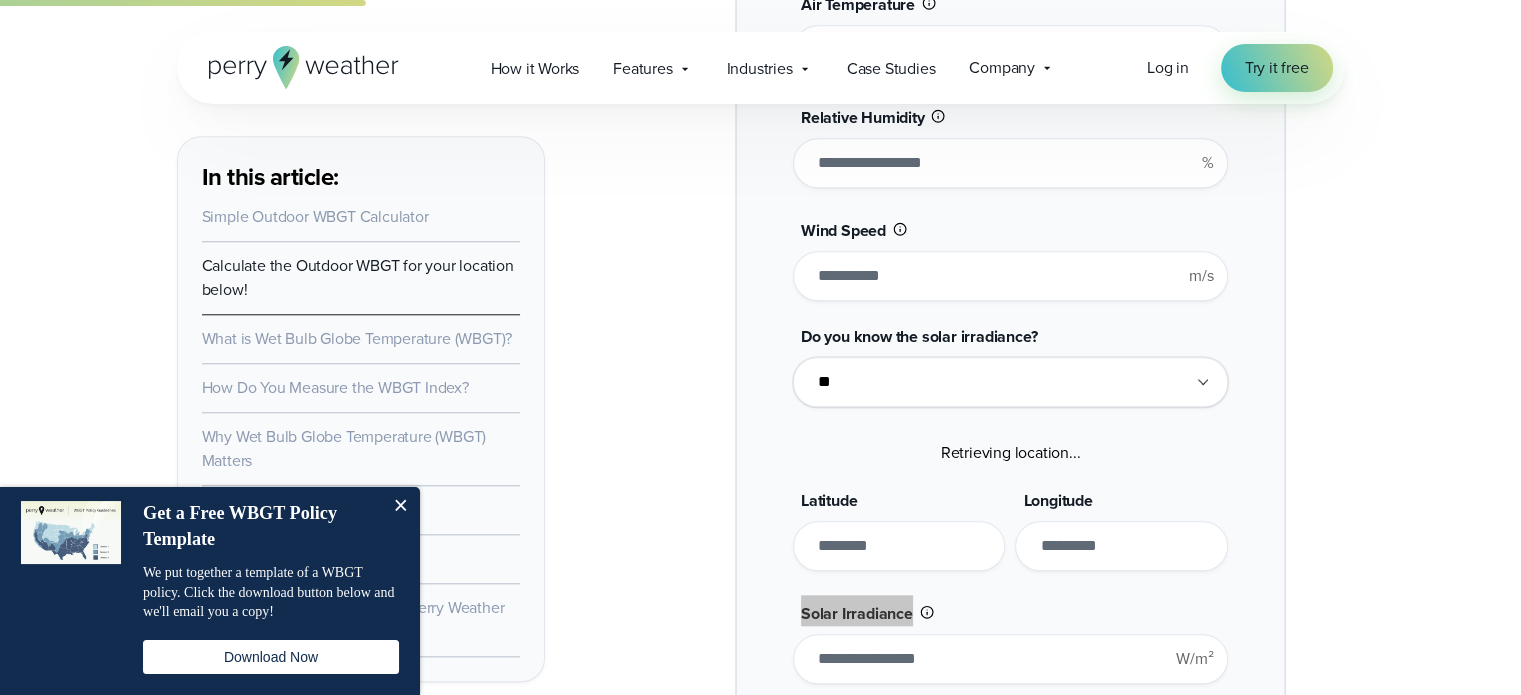 scroll, scrollTop: 1900, scrollLeft: 0, axis: vertical 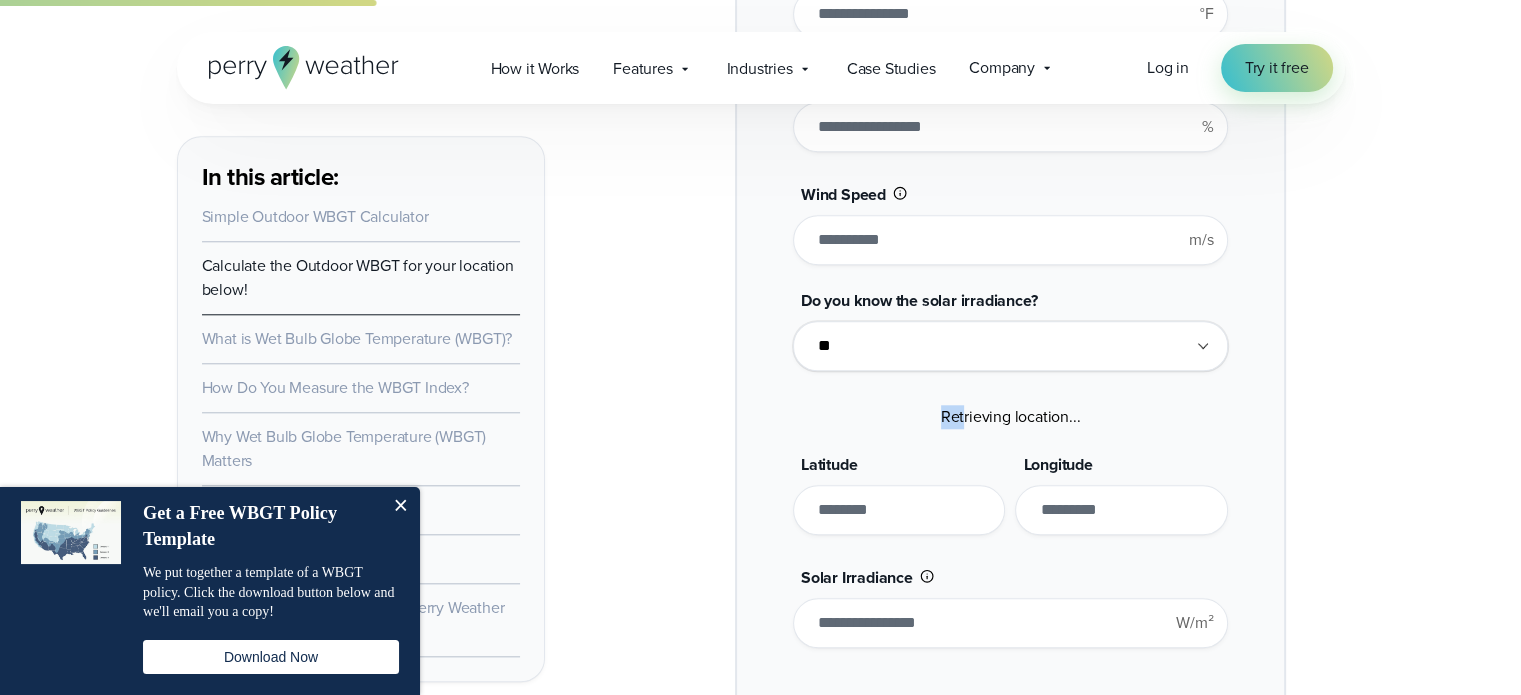 drag, startPoint x: 957, startPoint y: 419, endPoint x: 942, endPoint y: 419, distance: 15 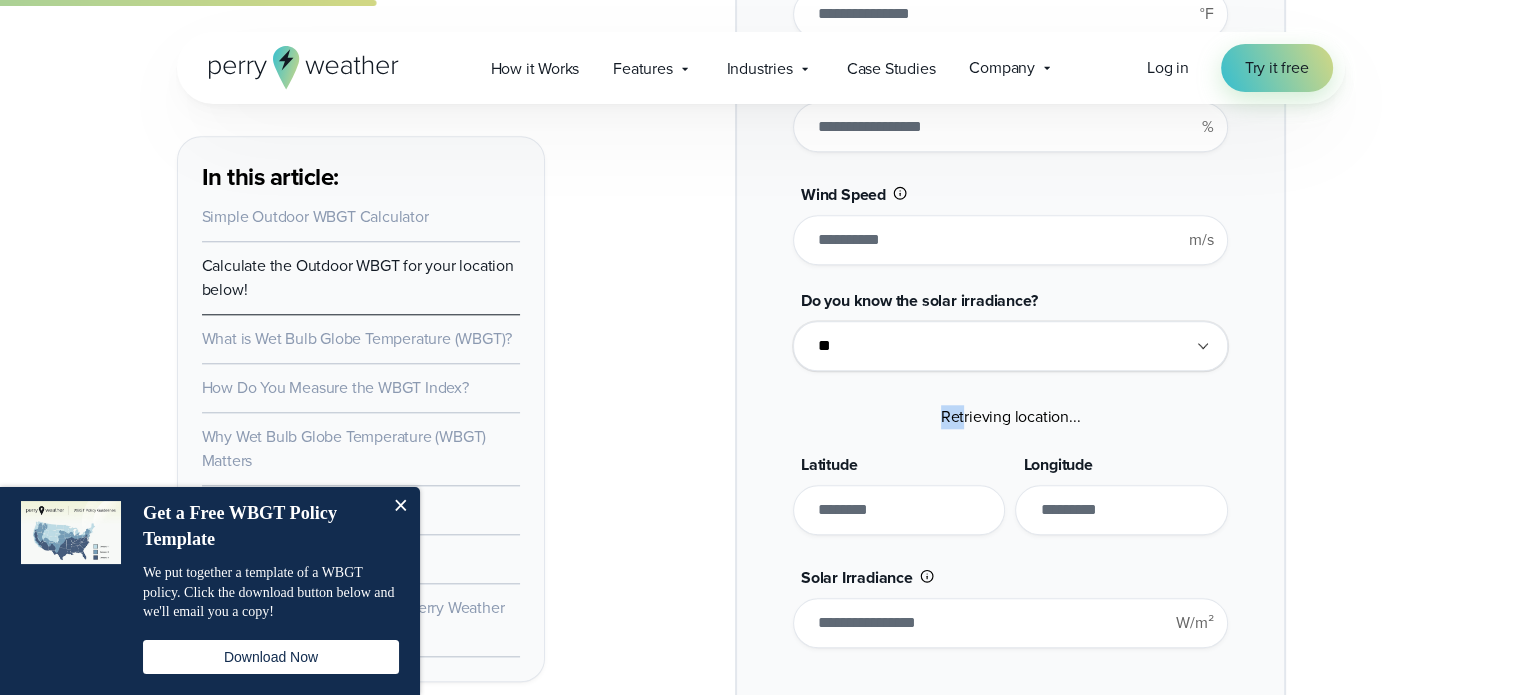 click on "Retrieving location..." at bounding box center [1011, 416] 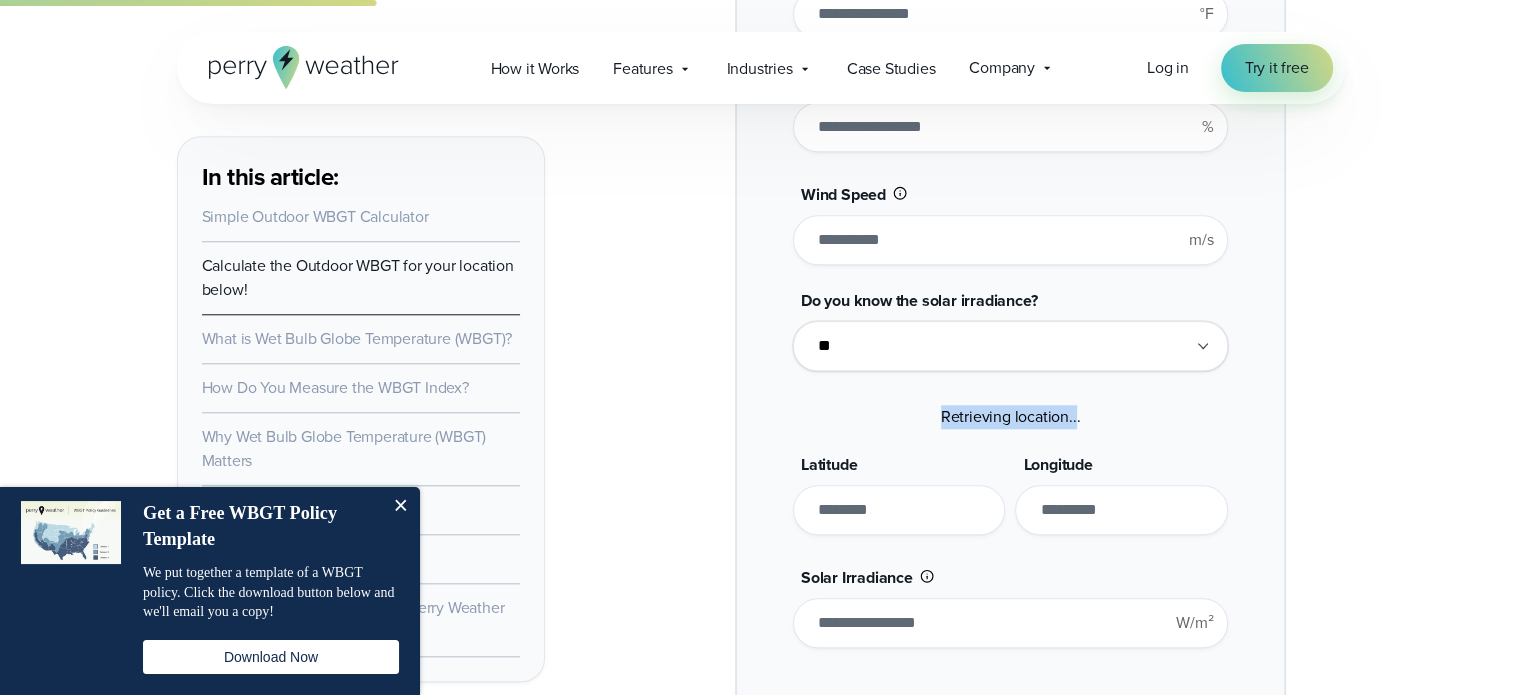 drag, startPoint x: 942, startPoint y: 412, endPoint x: 1075, endPoint y: 409, distance: 133.03383 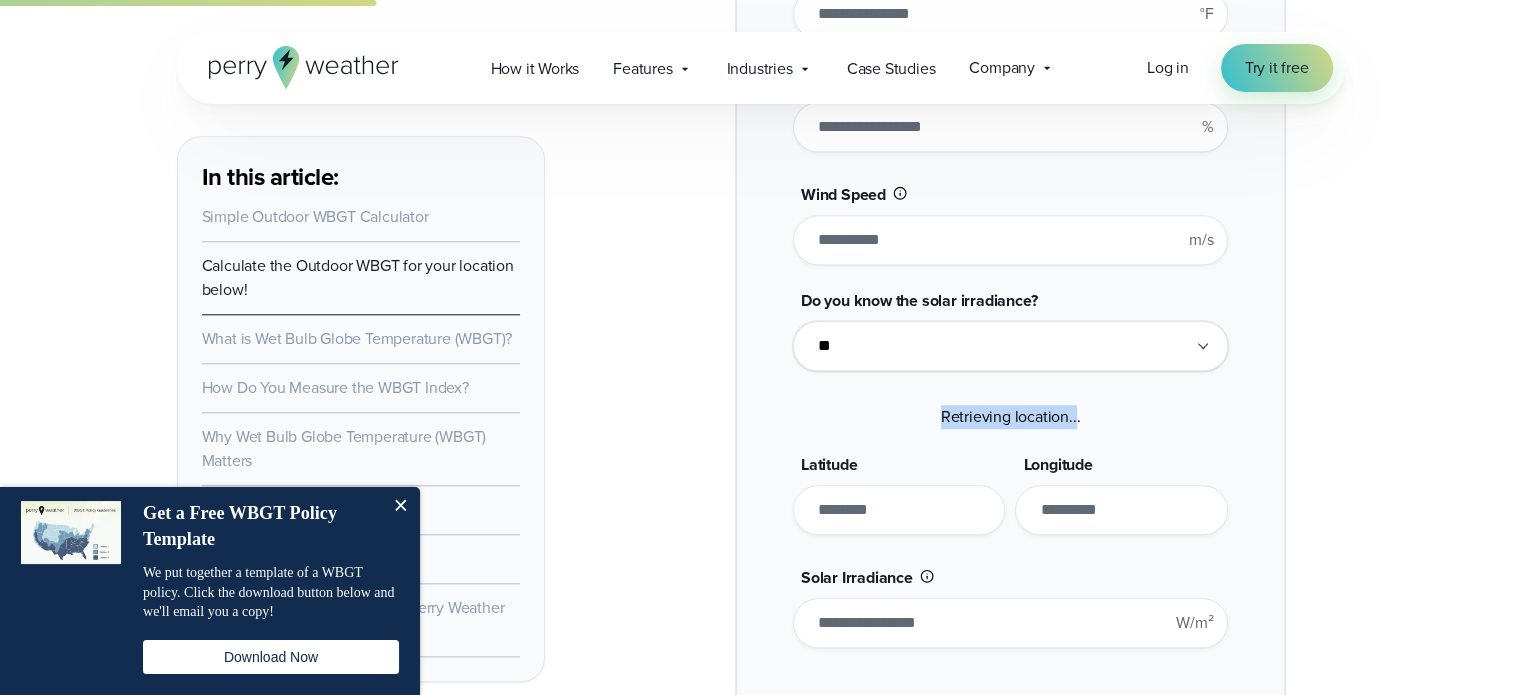 click on "Retrieving location..." at bounding box center (1011, 416) 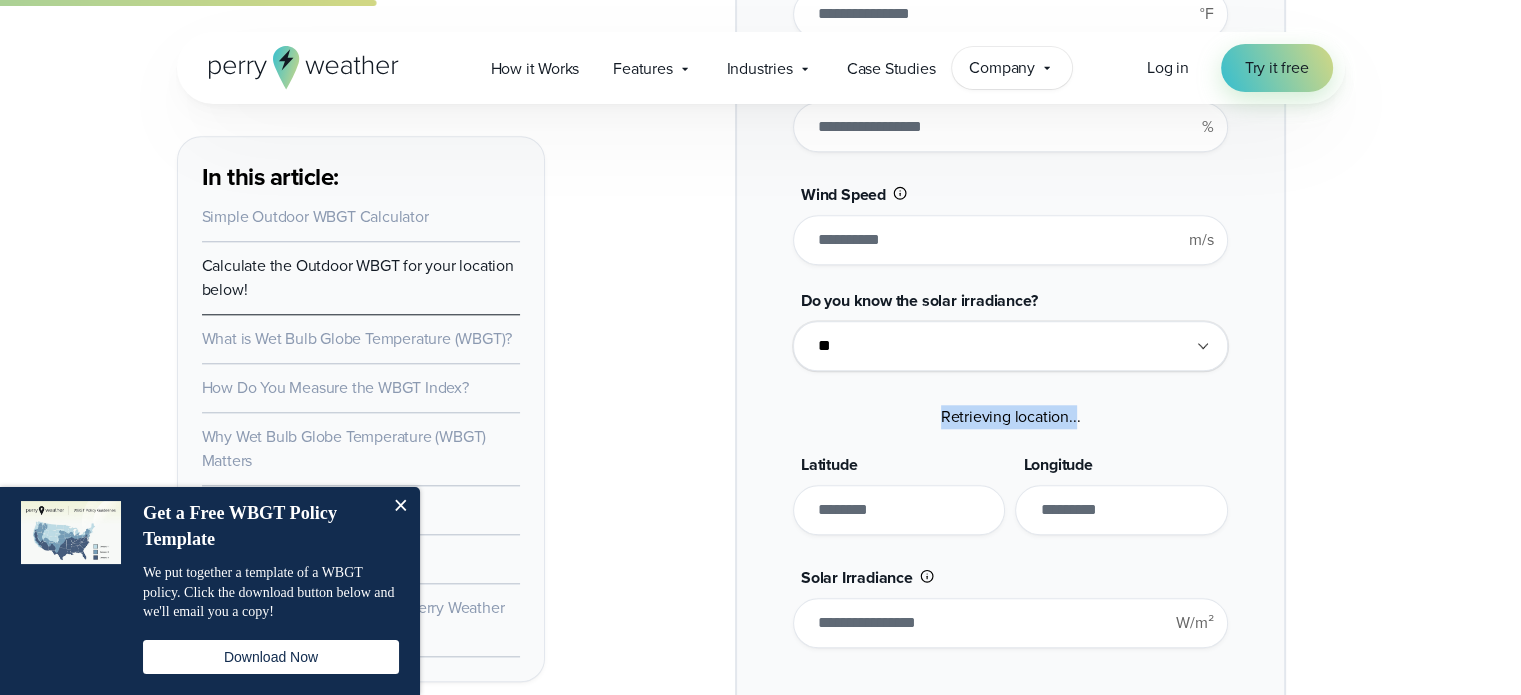 copy on "Retrieving location.." 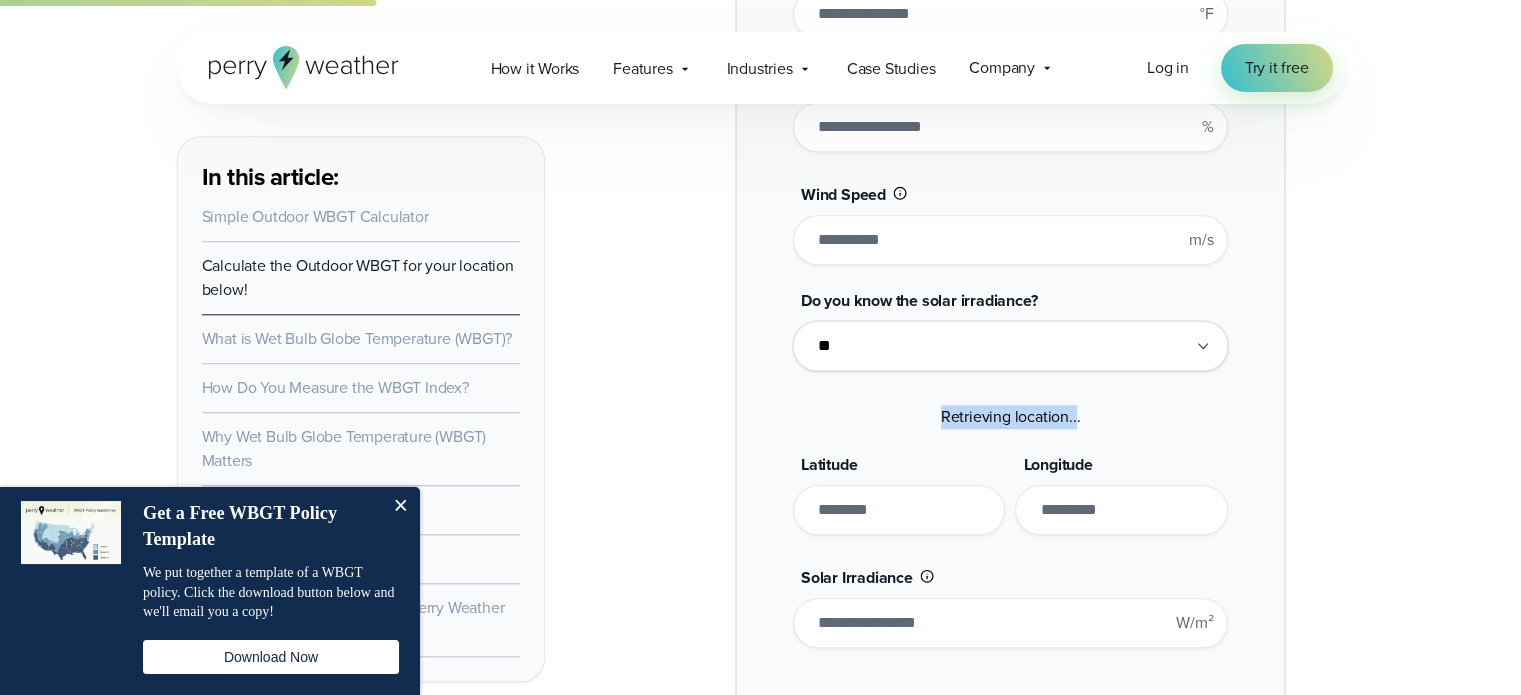 click on "**********" at bounding box center (1010, 407) 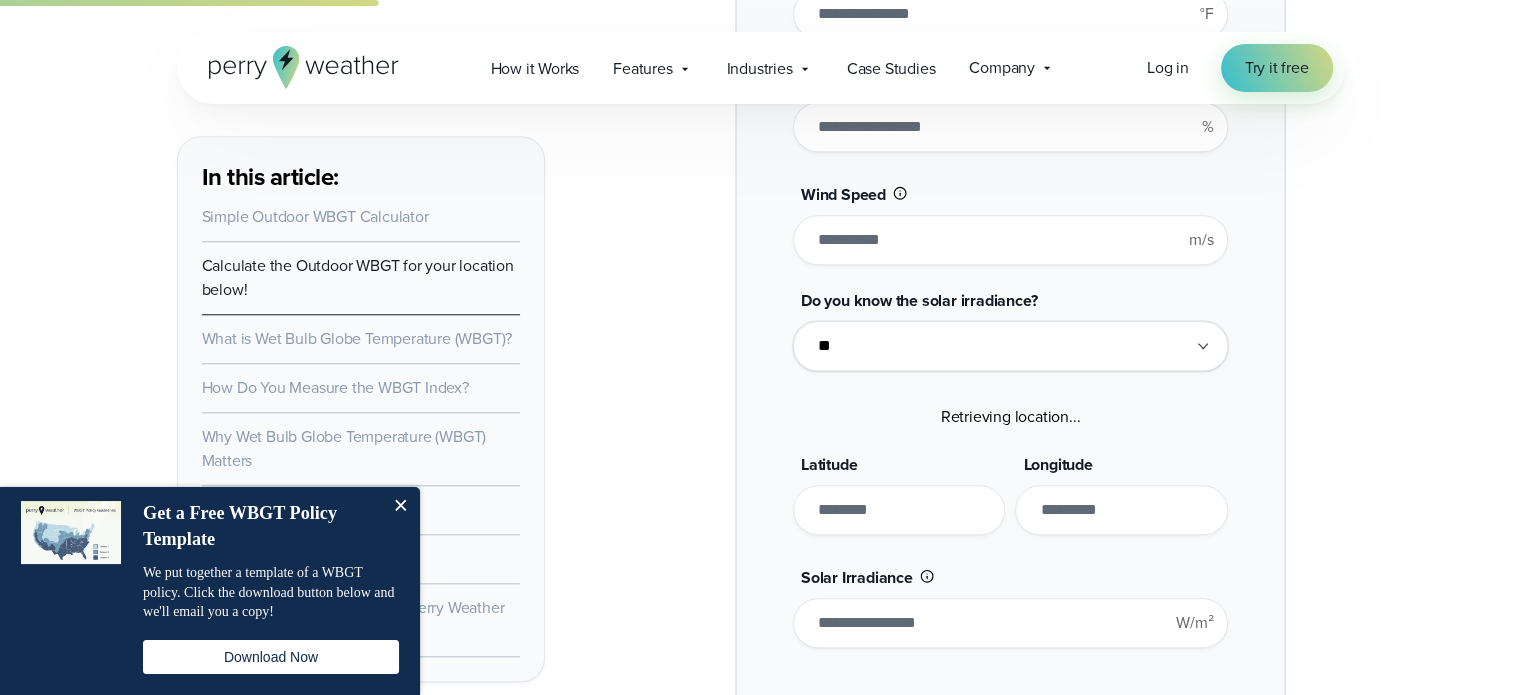 scroll, scrollTop: 2000, scrollLeft: 0, axis: vertical 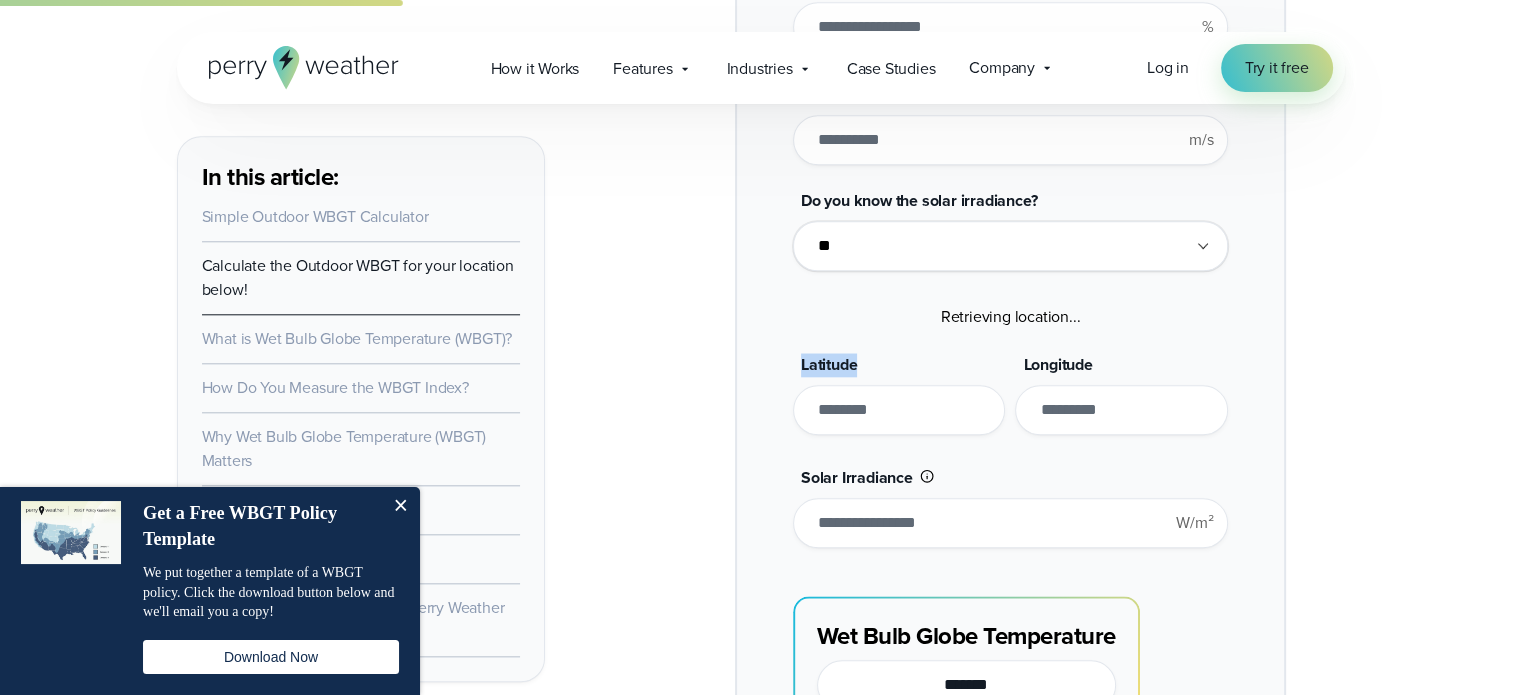 drag, startPoint x: 864, startPoint y: 366, endPoint x: 789, endPoint y: 366, distance: 75 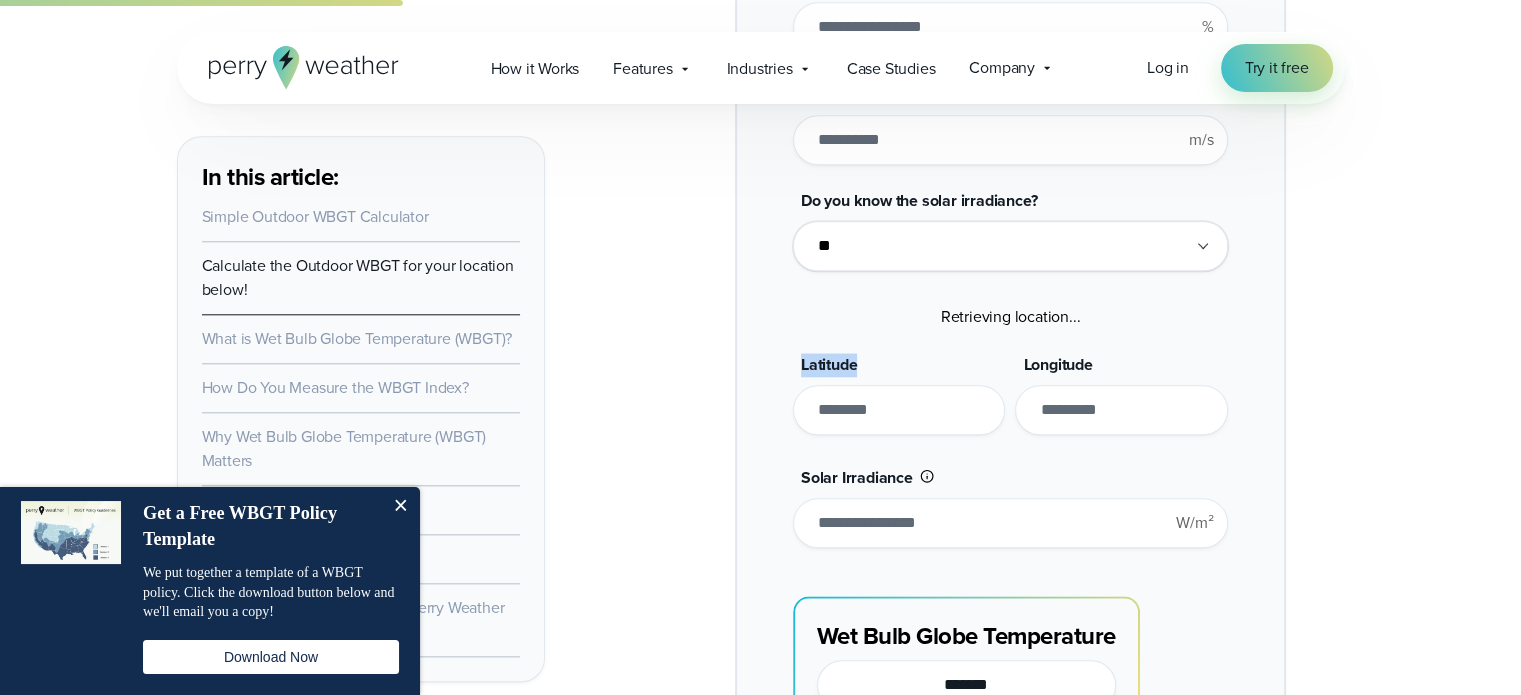 click on "**********" at bounding box center [1010, 307] 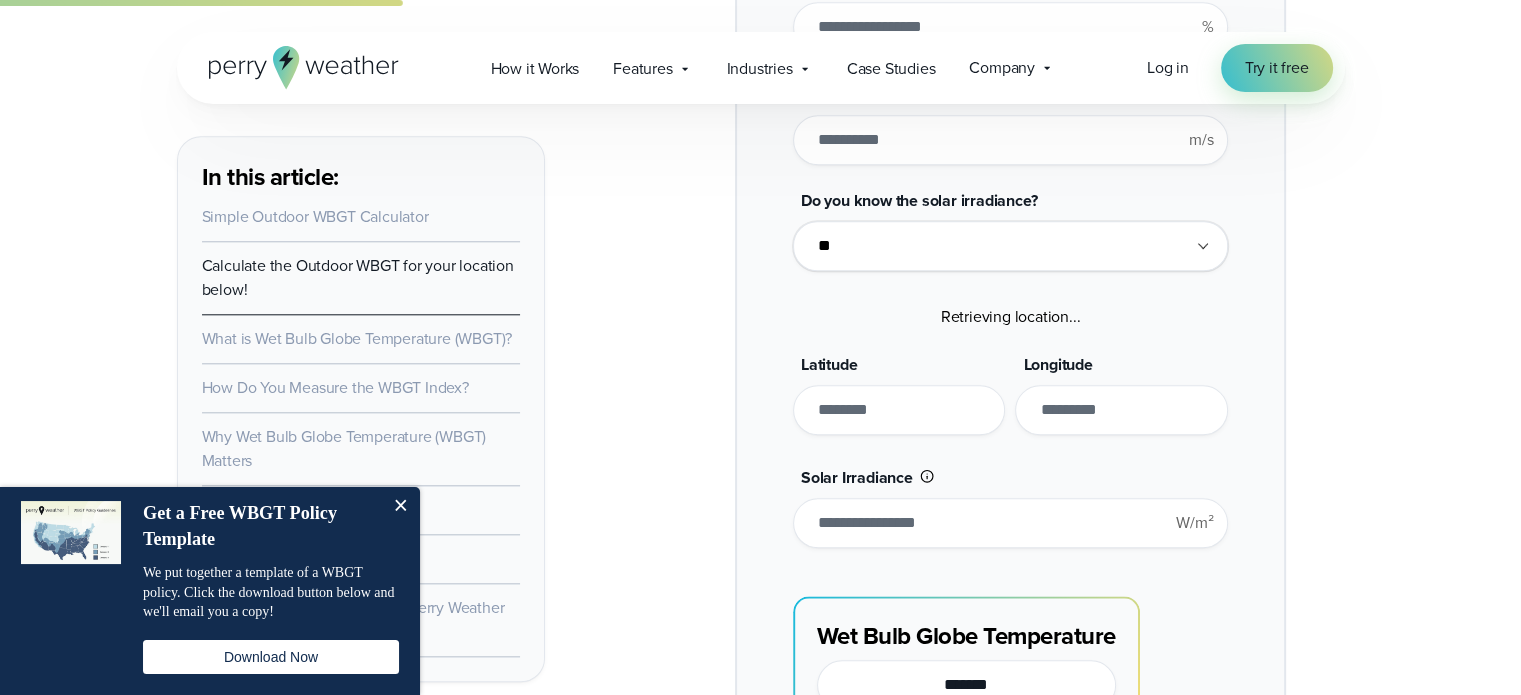 click on "Solar Irradiance *** W/m²" at bounding box center (1010, 503) 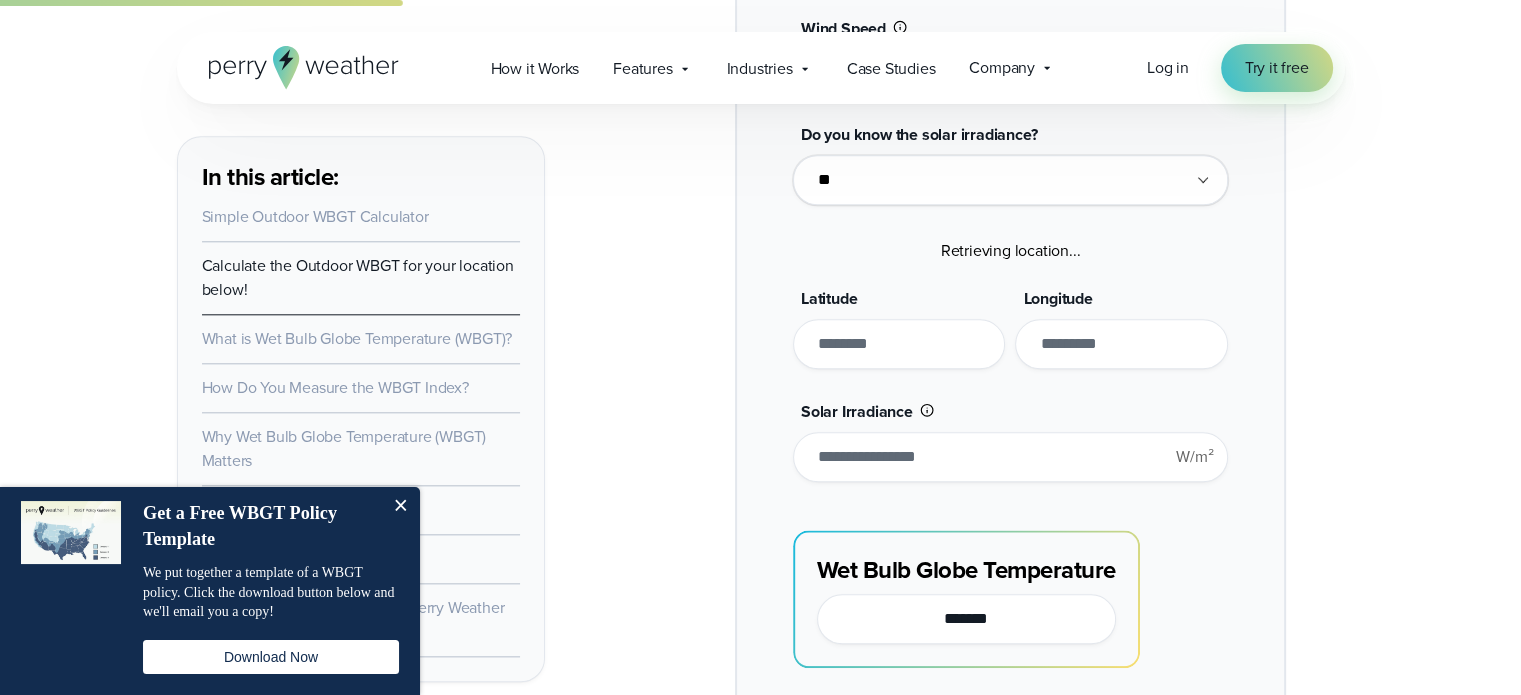 scroll, scrollTop: 2100, scrollLeft: 0, axis: vertical 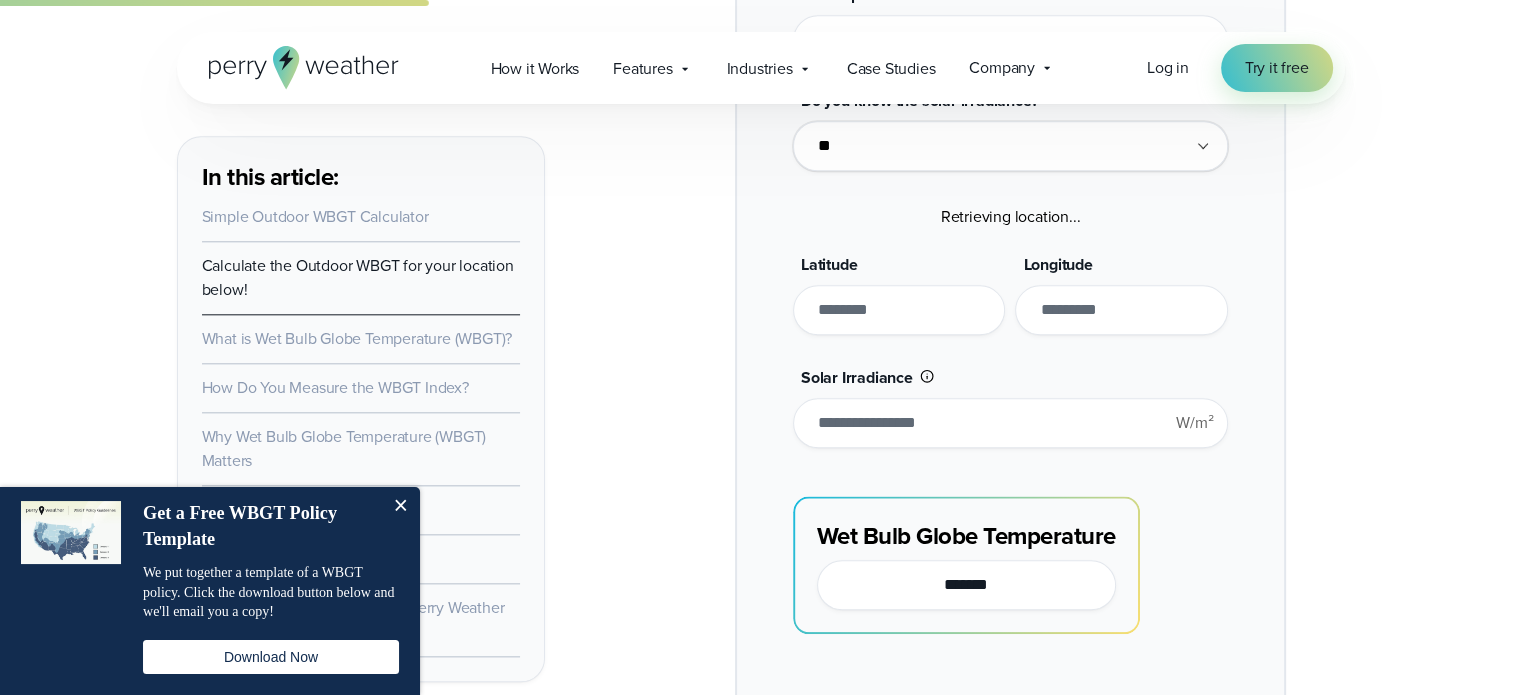 drag, startPoint x: 809, startPoint y: 534, endPoint x: 1044, endPoint y: 523, distance: 235.25731 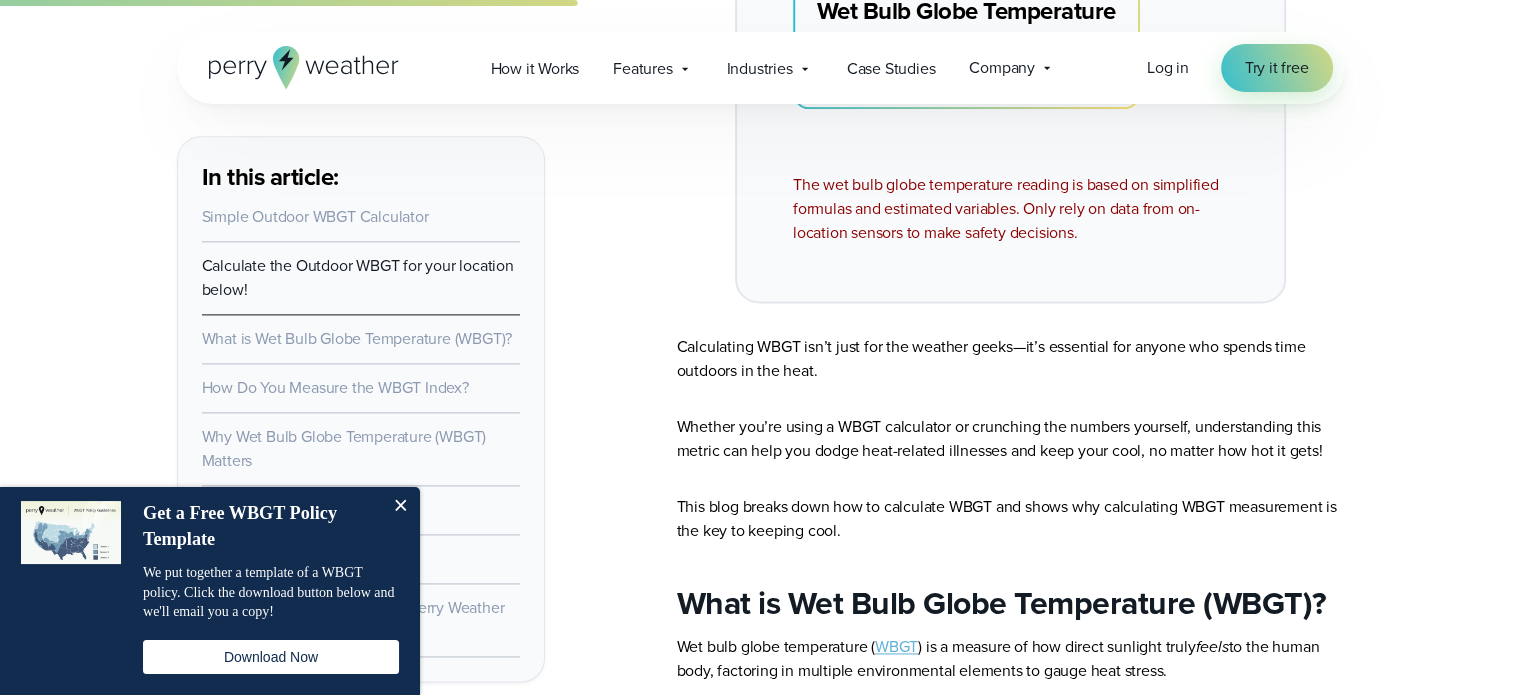 scroll, scrollTop: 2900, scrollLeft: 0, axis: vertical 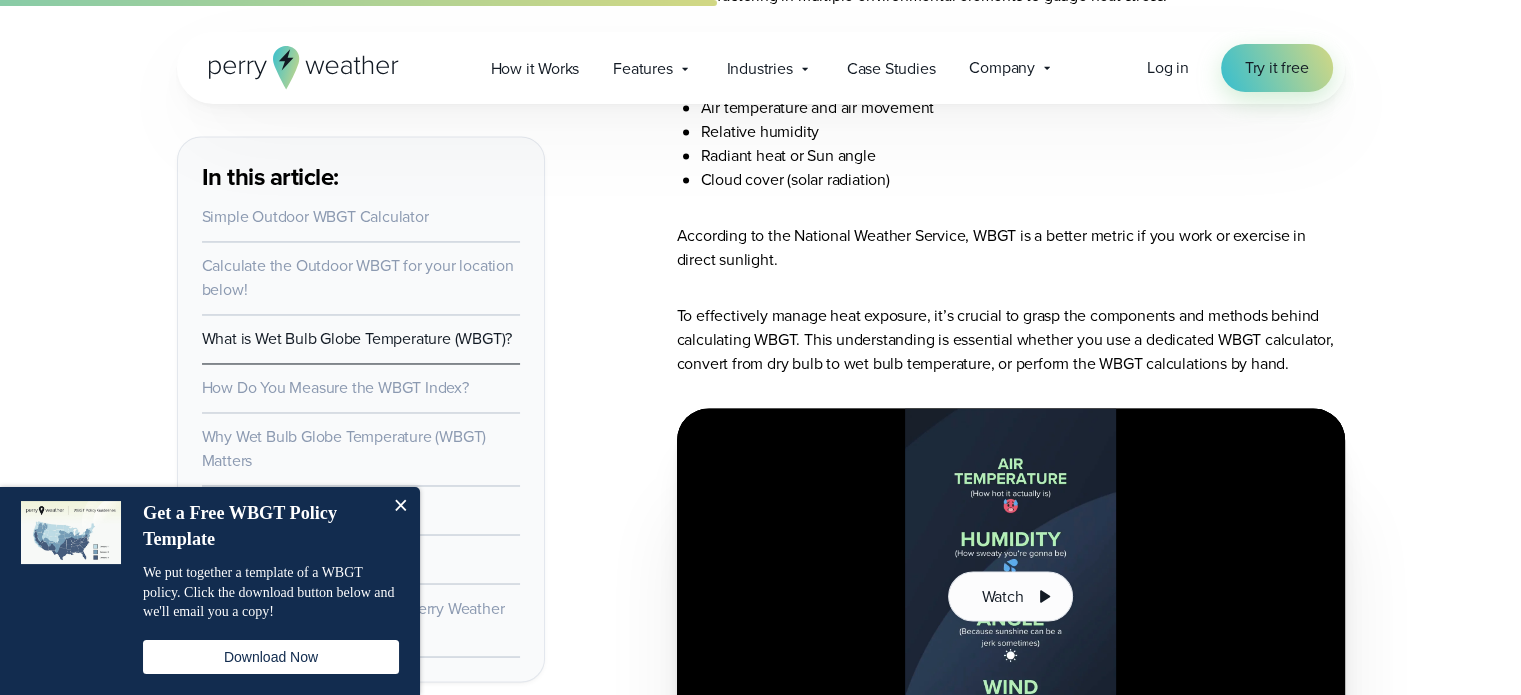 click on "In this article:
Simple Outdoor WBGT Calculator Calculate the Outdoor WBGT for your location below! What is Wet Bulb Globe Temperature (WBGT)? How Do You Measure the WBGT Index? Why Wet Bulb Globe Temperature (WBGT) Matters What is Wet Bulb Temperature? Best Ways to Calculate WBGT Watch how our customers use Perry Weather to calculate WBGT
<br />
Wet Bulb Globe Temperature , or WBGT, is your body’s true heat stress scorecard.
Unlike the  heat index" at bounding box center [761, 2786] 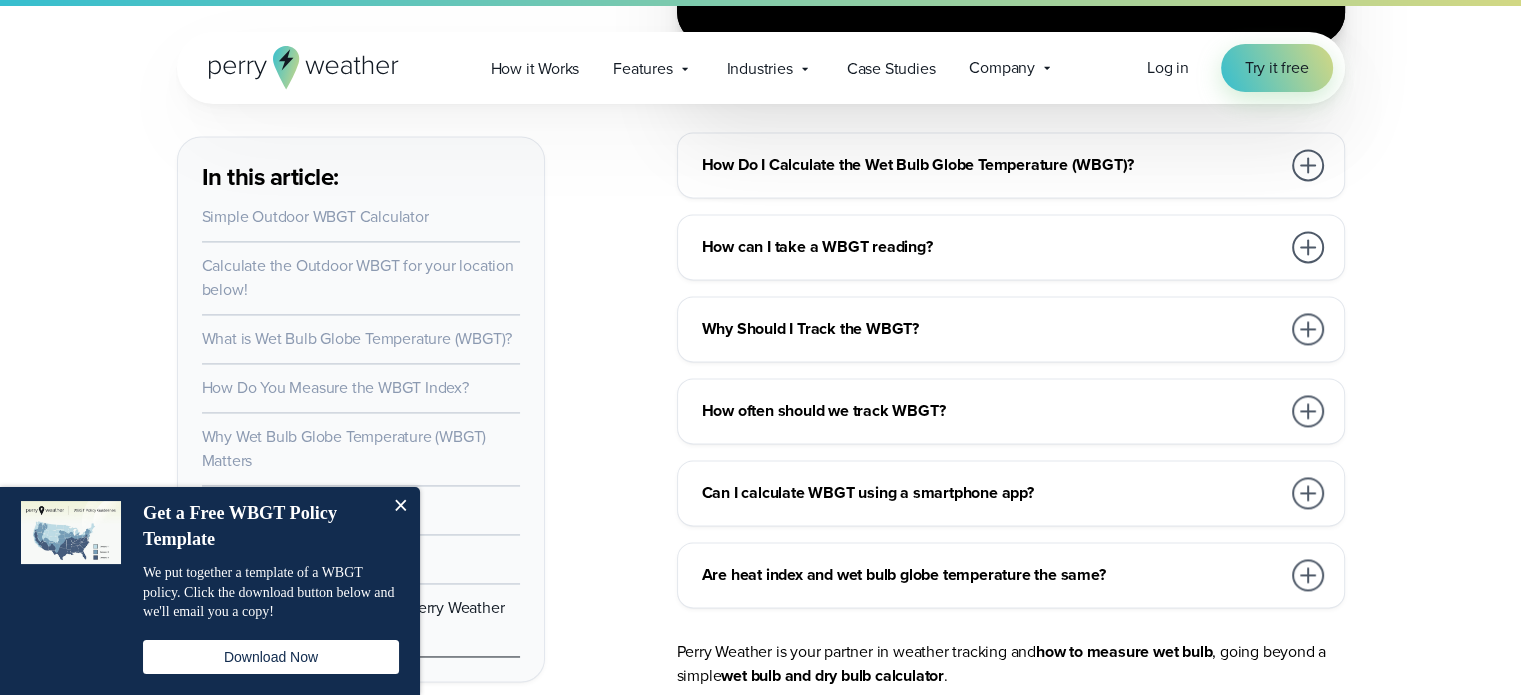 scroll, scrollTop: 10900, scrollLeft: 0, axis: vertical 